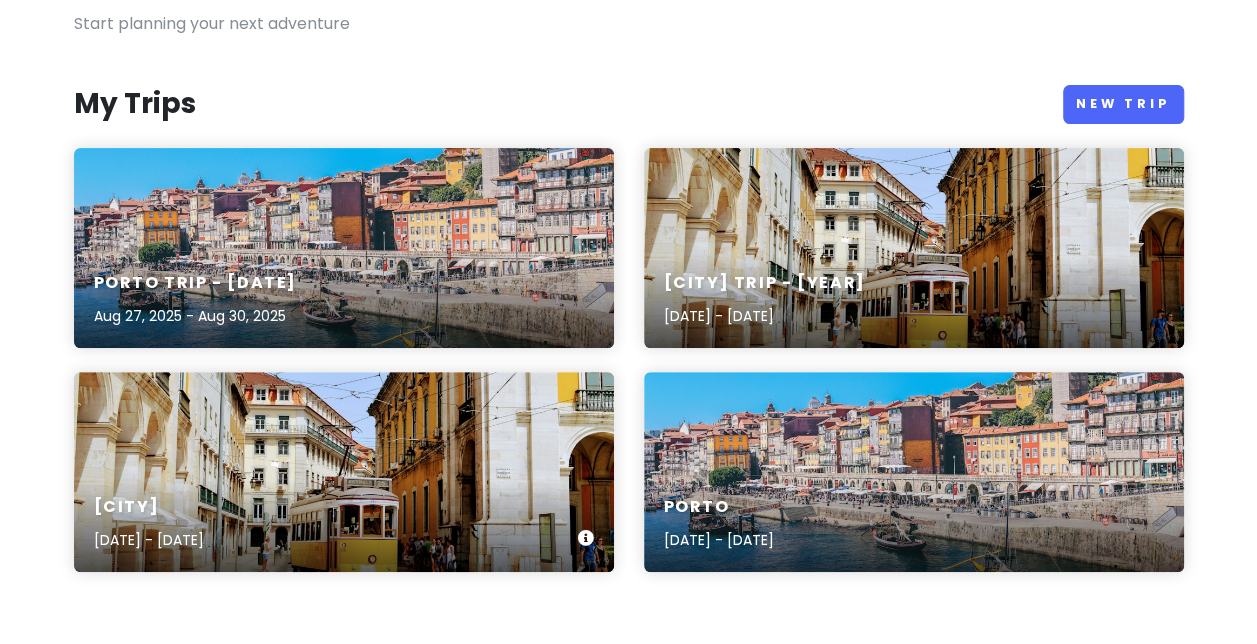 scroll, scrollTop: 200, scrollLeft: 0, axis: vertical 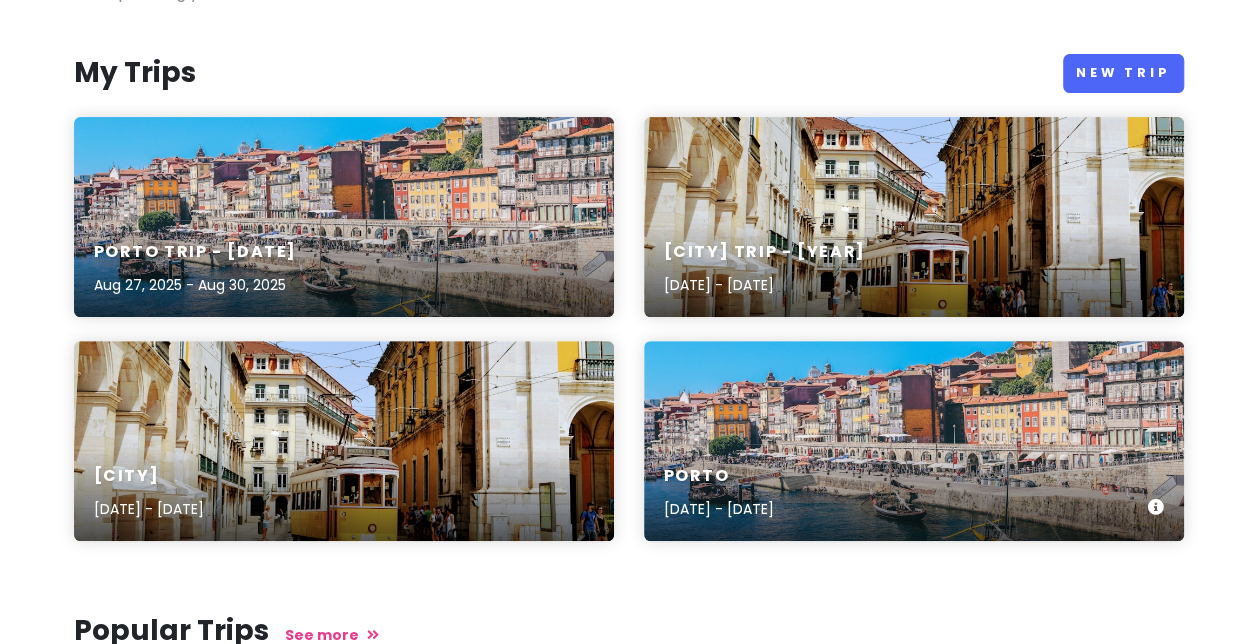 click on "Porto" at bounding box center (719, 476) 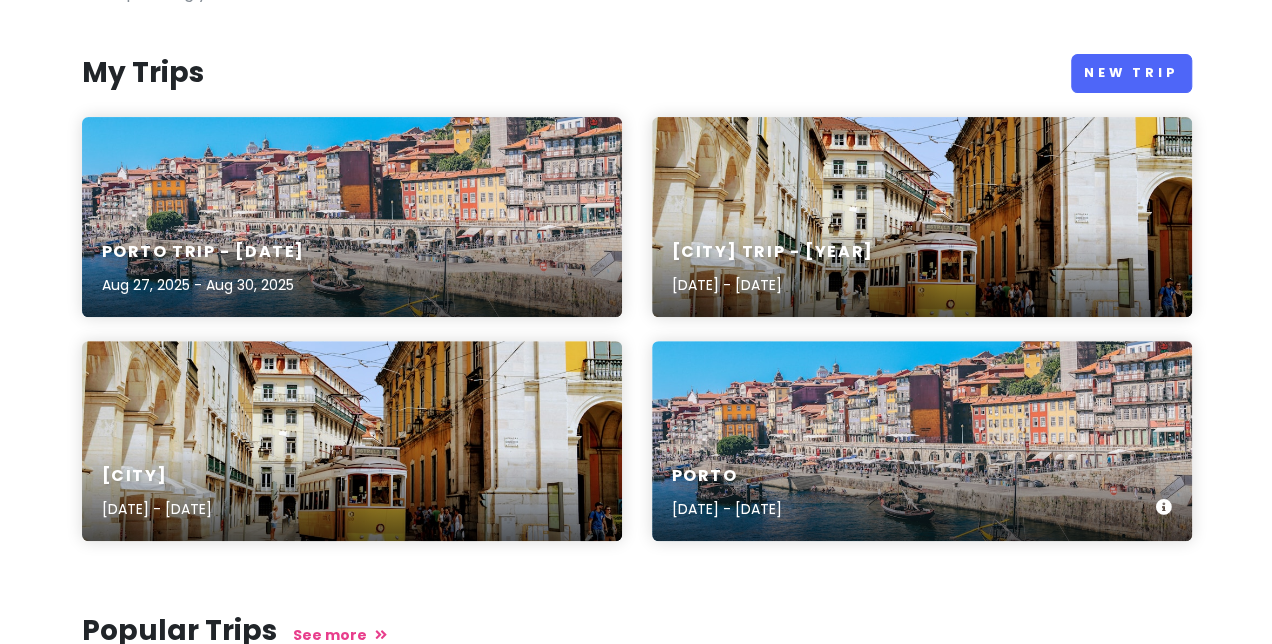 scroll, scrollTop: 0, scrollLeft: 0, axis: both 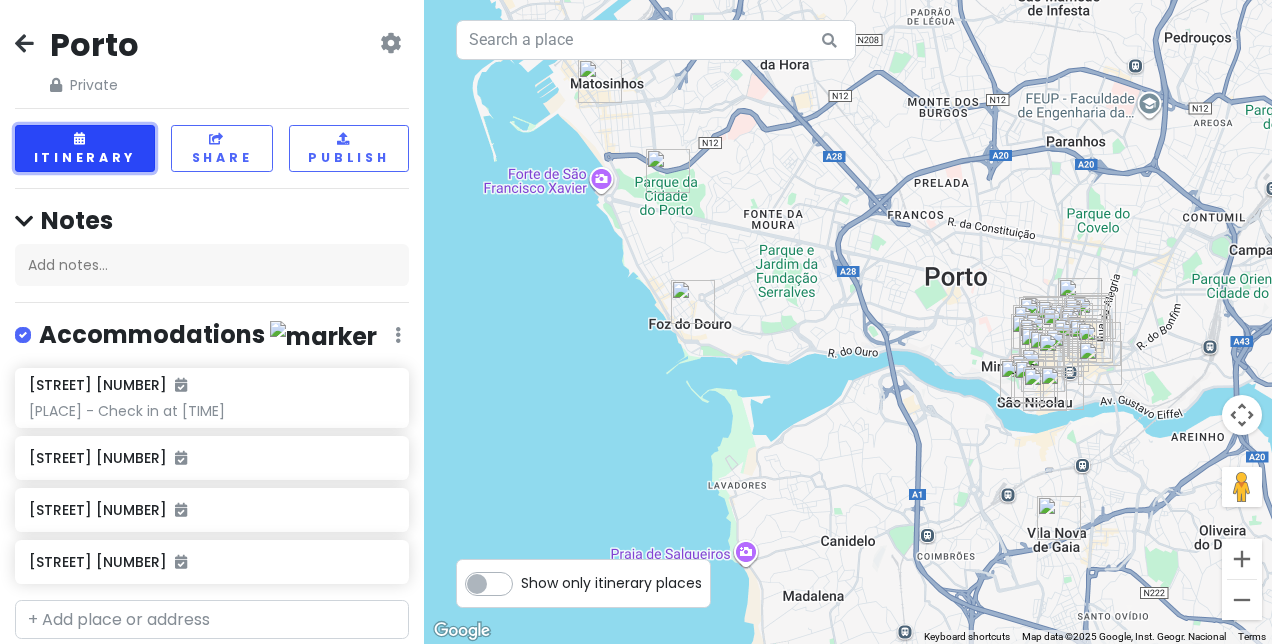 click on "Itinerary" at bounding box center (85, 148) 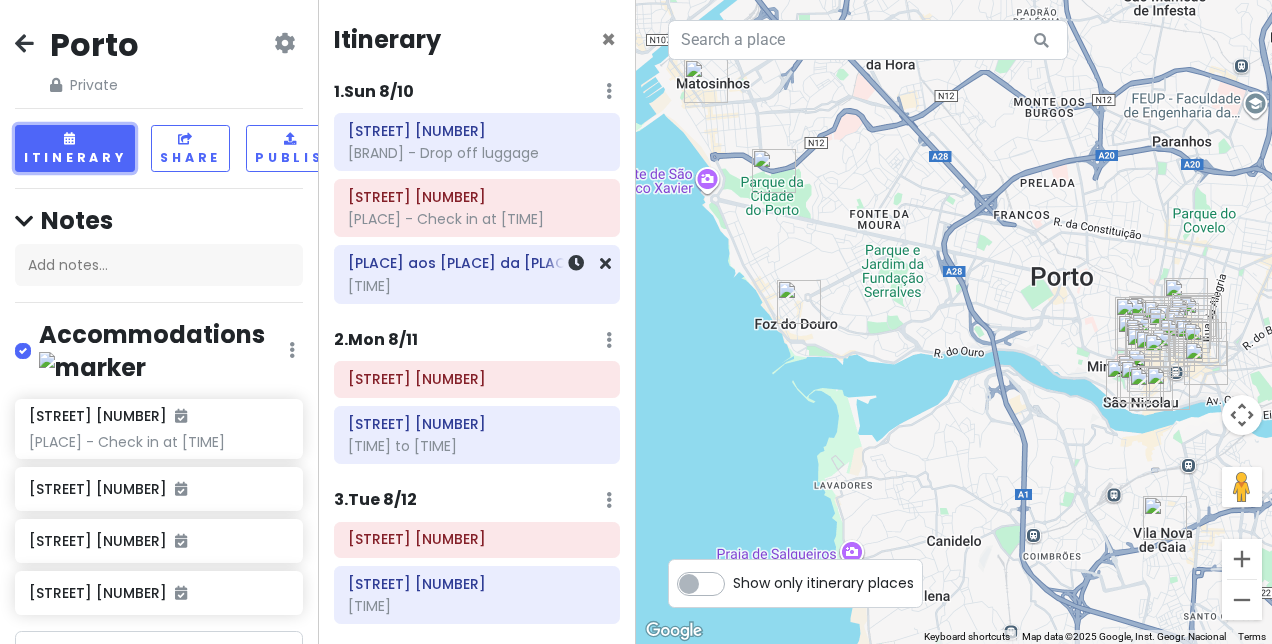 click on "[TIME]" at bounding box center (477, 153) 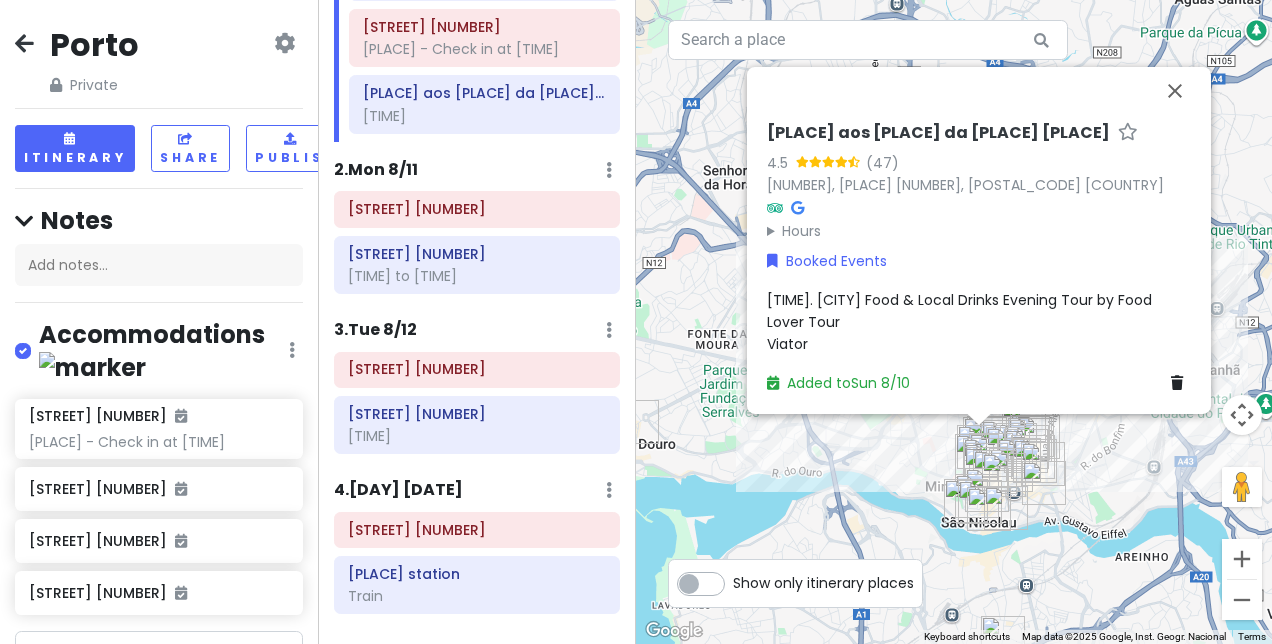 scroll, scrollTop: 200, scrollLeft: 0, axis: vertical 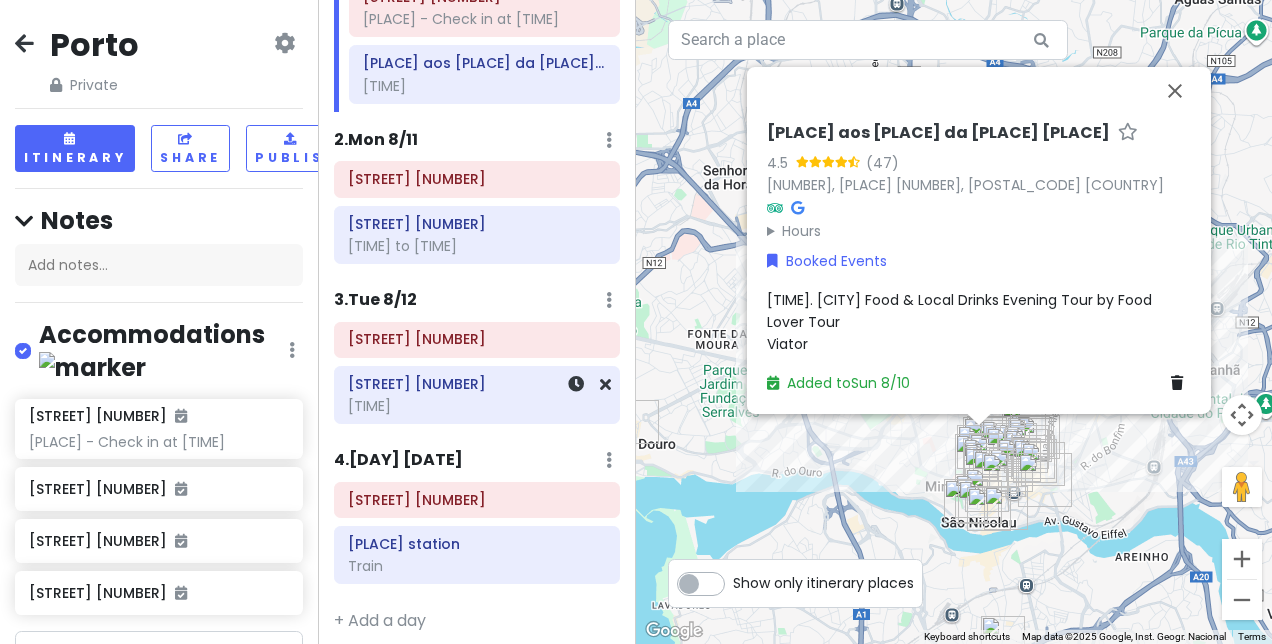 click on "[TIME]" at bounding box center (484, -47) 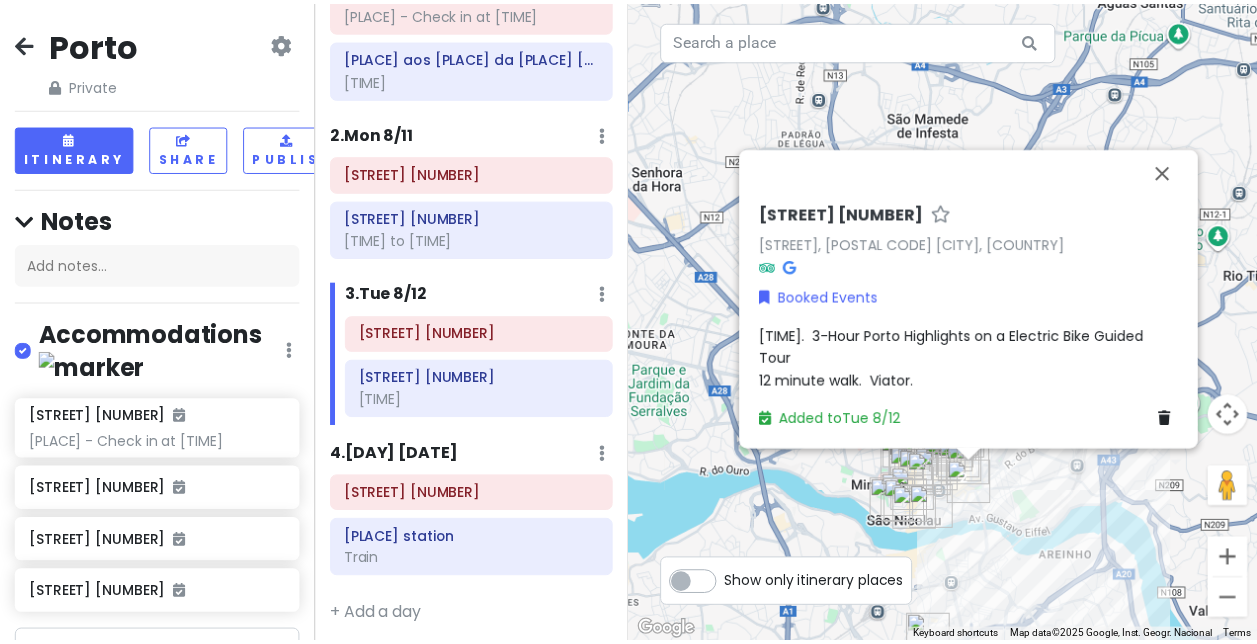 scroll, scrollTop: 208, scrollLeft: 0, axis: vertical 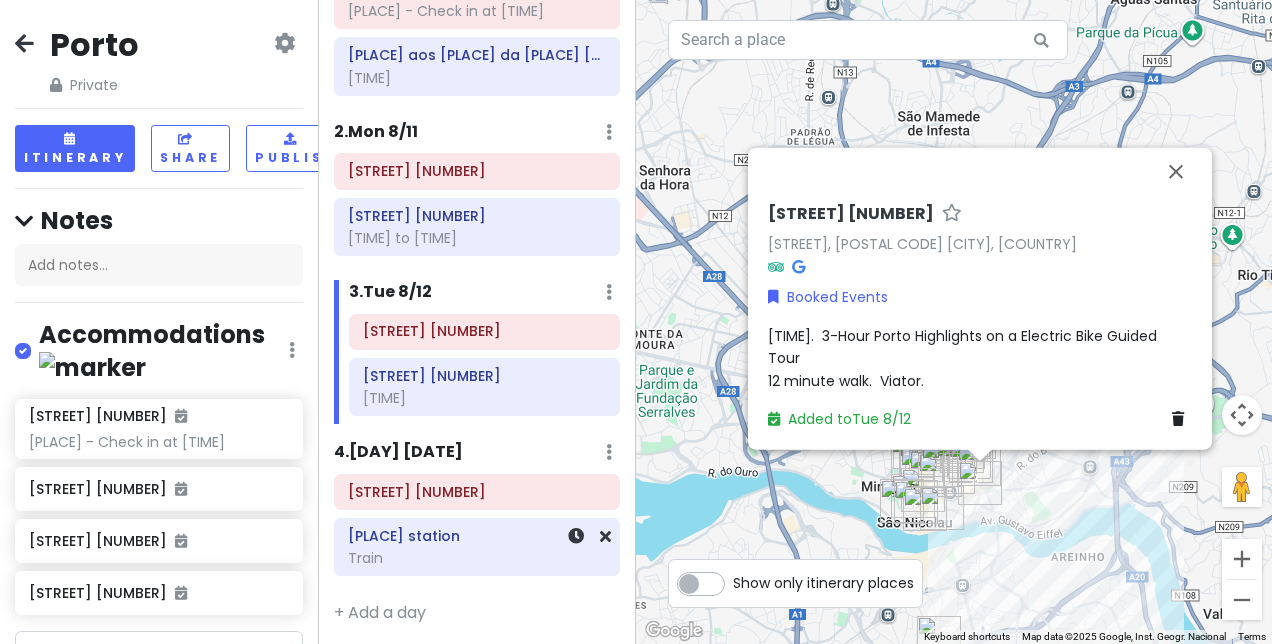 click on "Train" at bounding box center (477, -55) 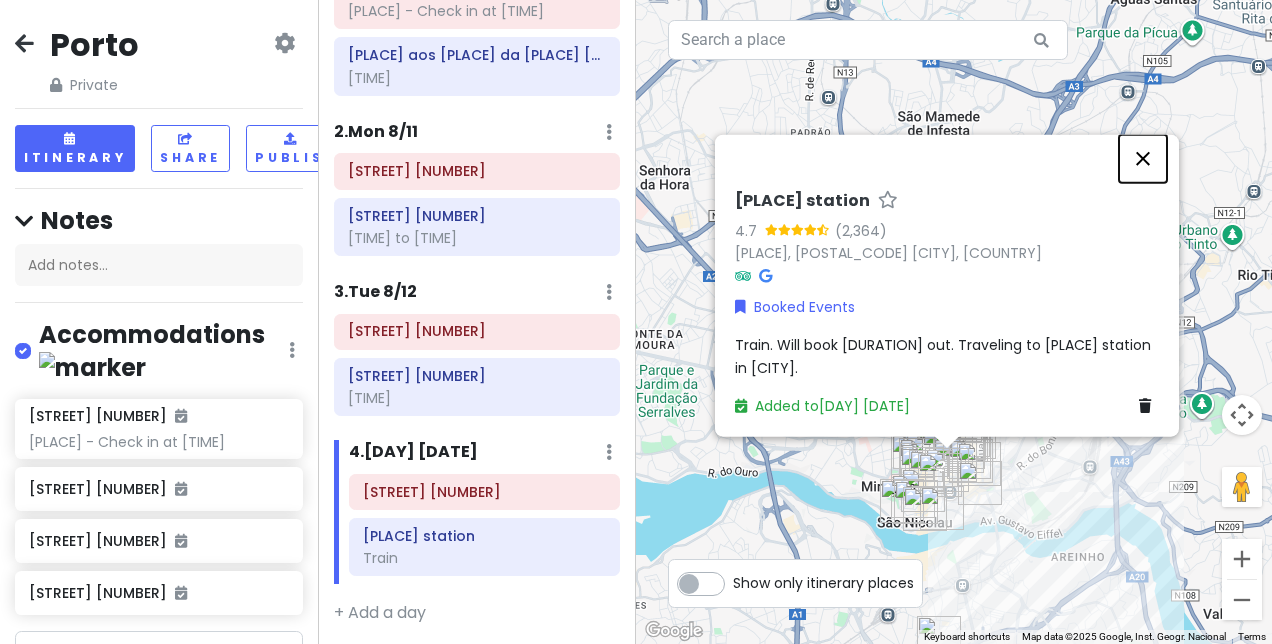 click at bounding box center (1143, 159) 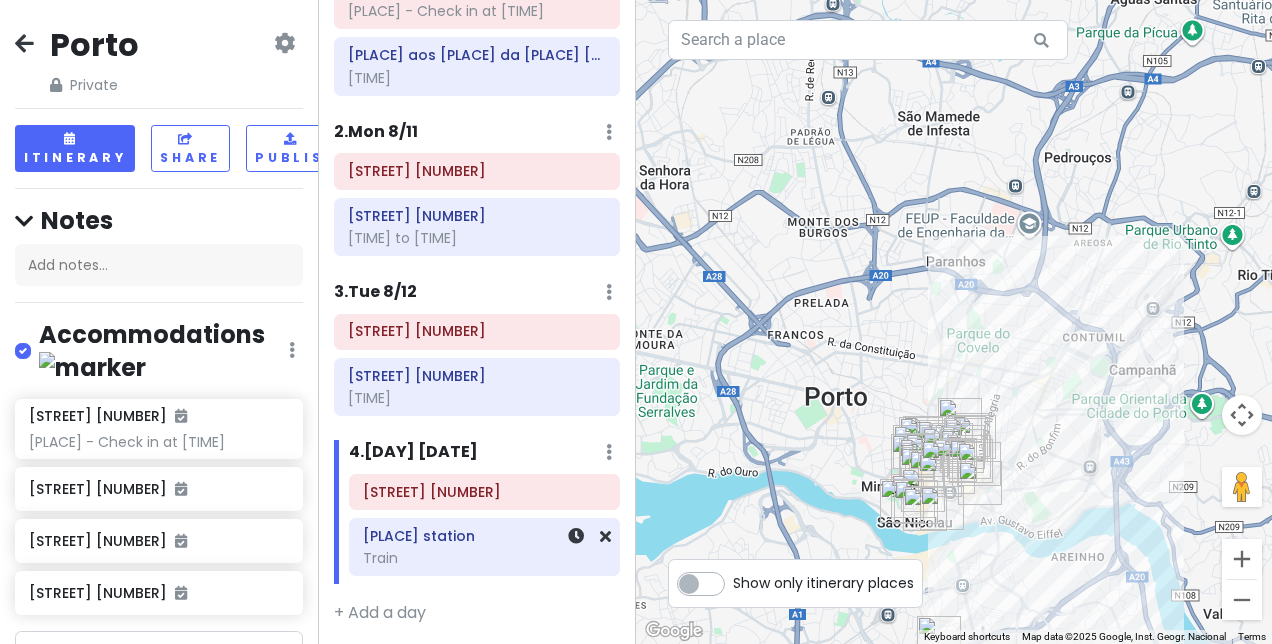 click on "Train" at bounding box center [477, -55] 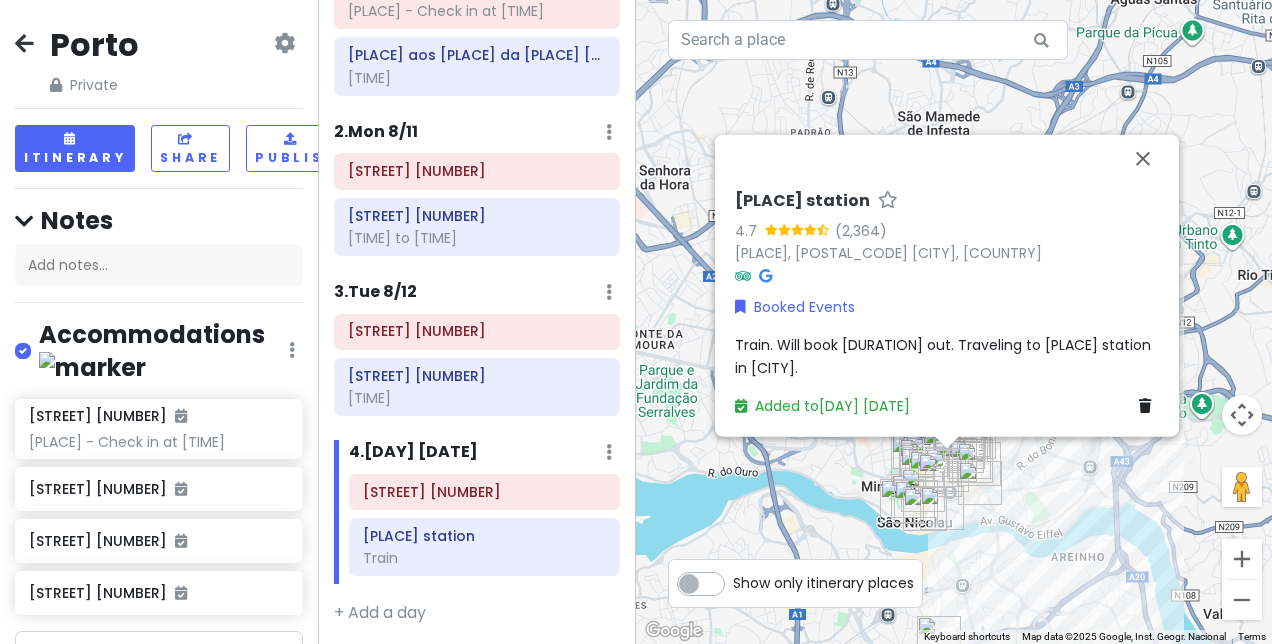 click on "Train. Will book [DURATION] out. Traveling to [PLACE] station in [CITY]." at bounding box center (947, 356) 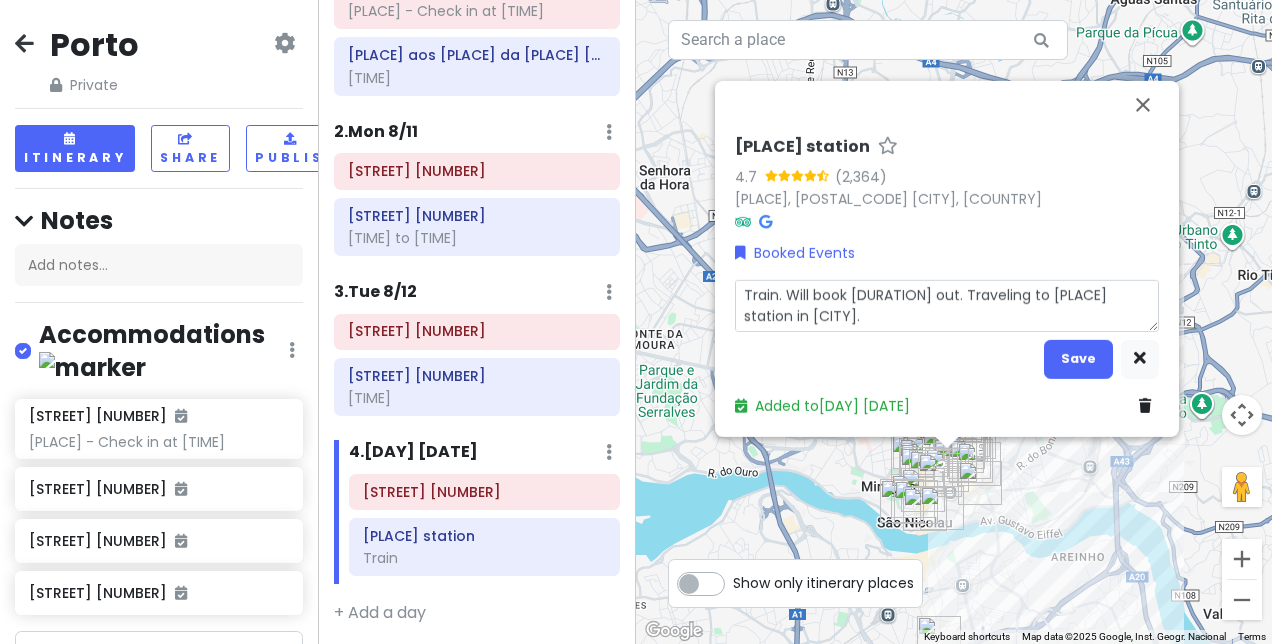 drag, startPoint x: 885, startPoint y: 316, endPoint x: 790, endPoint y: 301, distance: 96.17692 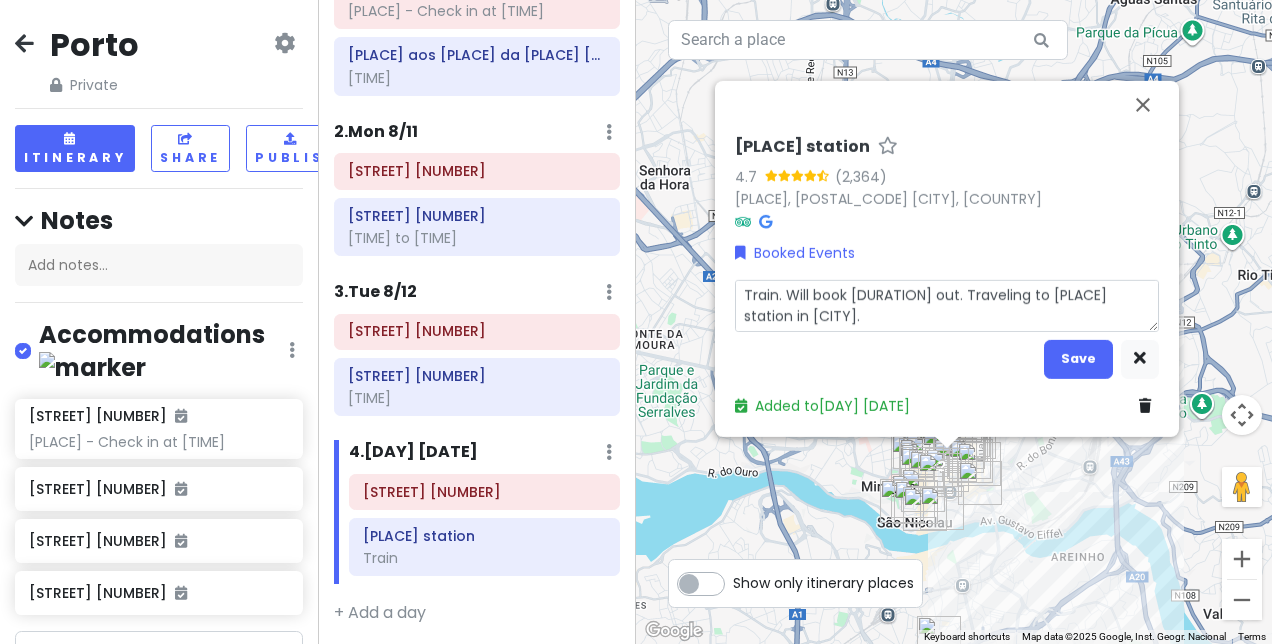 type on "x" 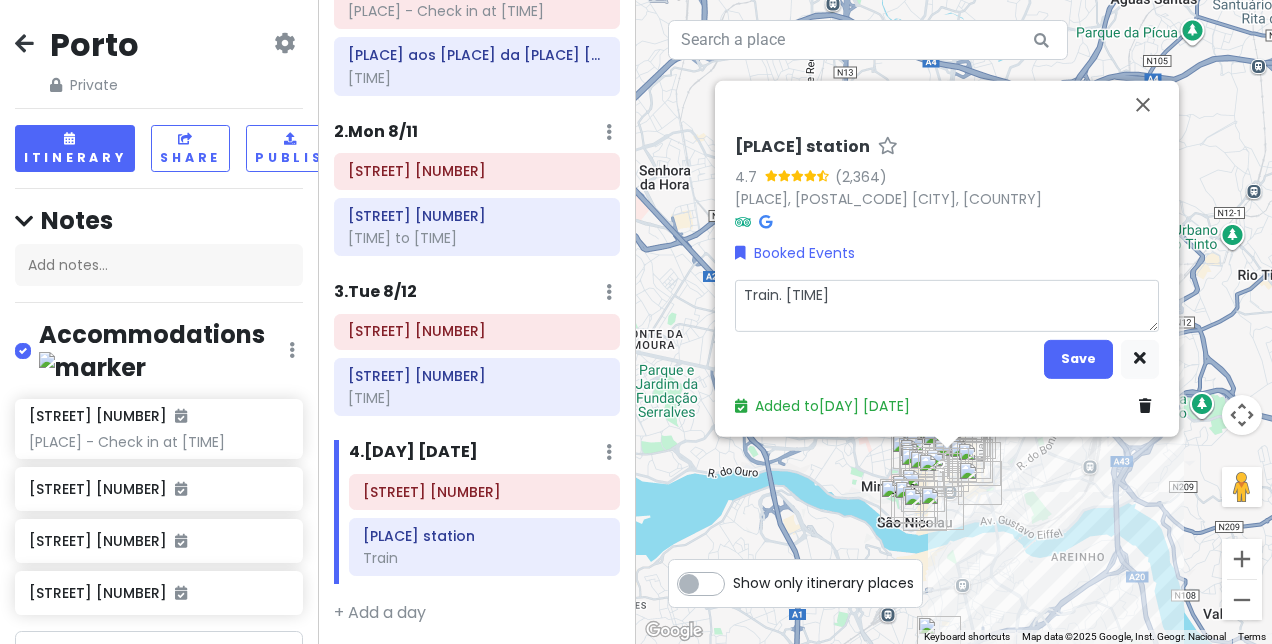 type on "x" 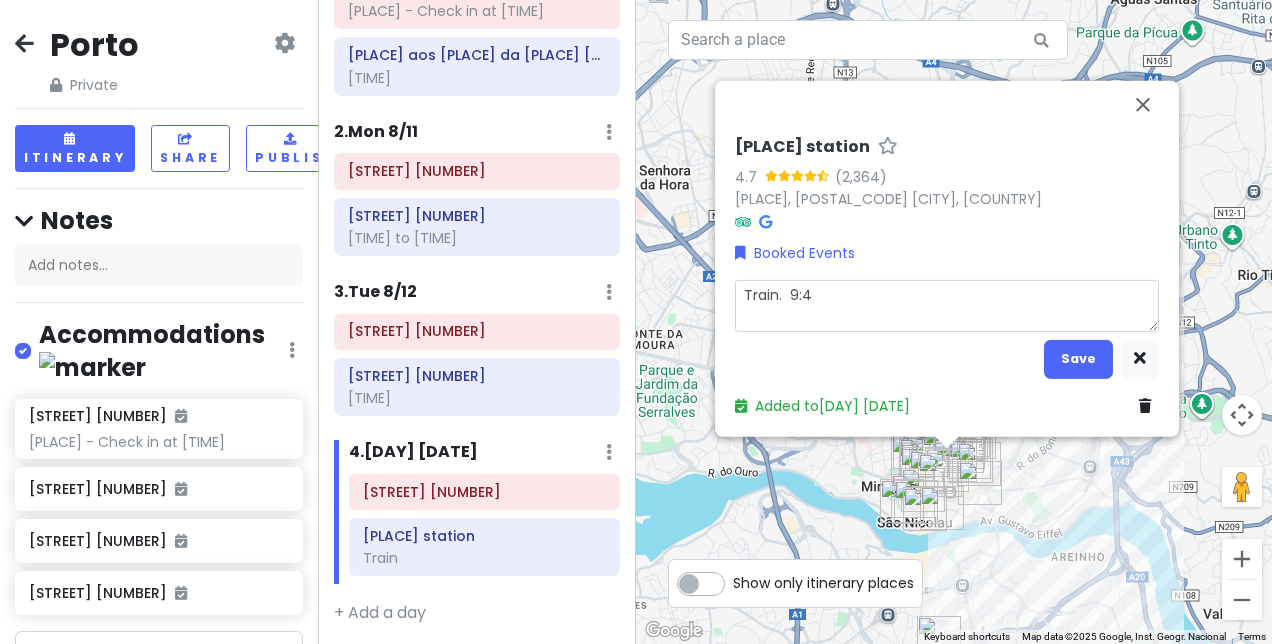 type on "x" 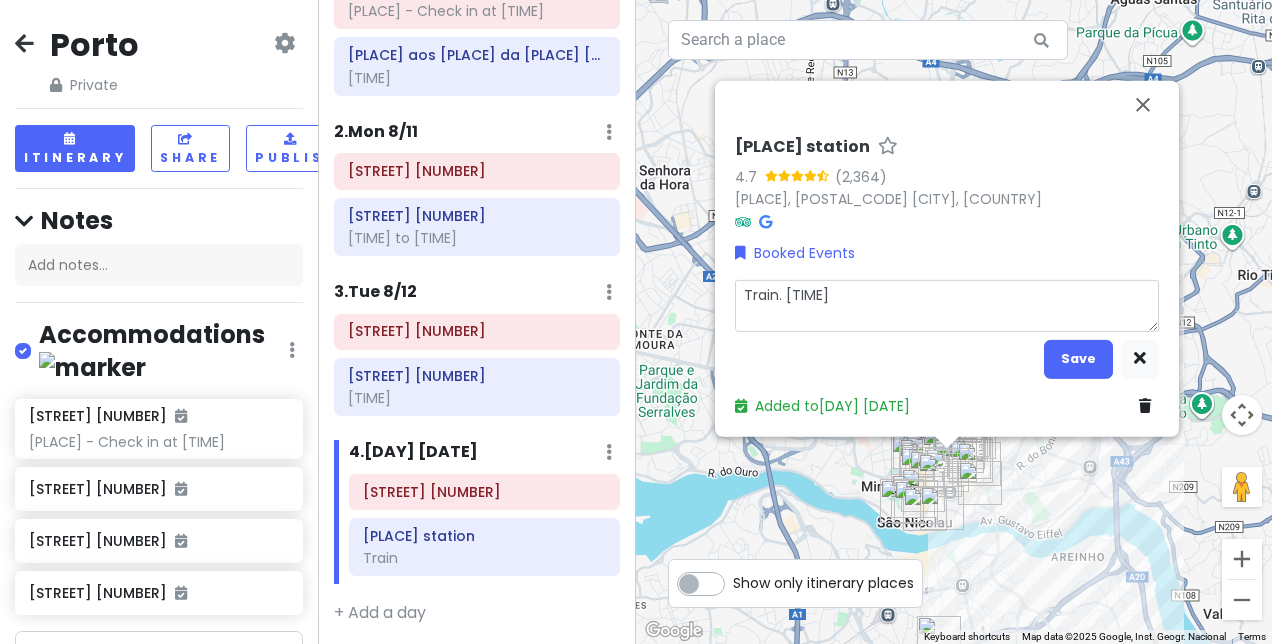 type on "x" 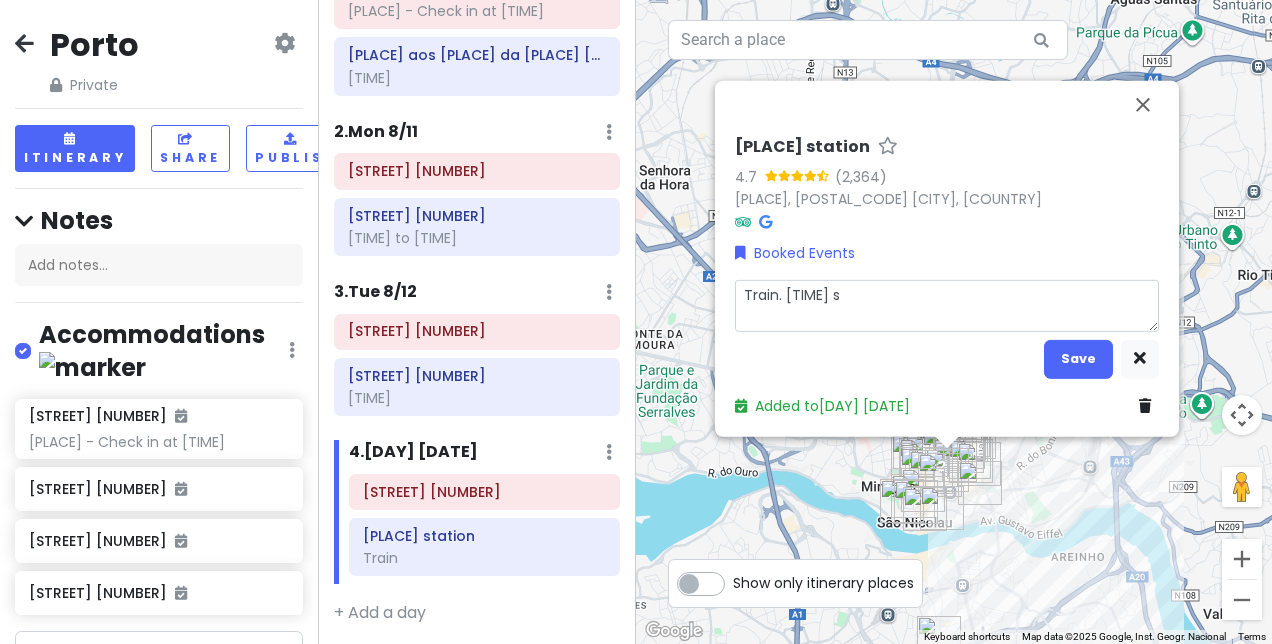 type on "x" 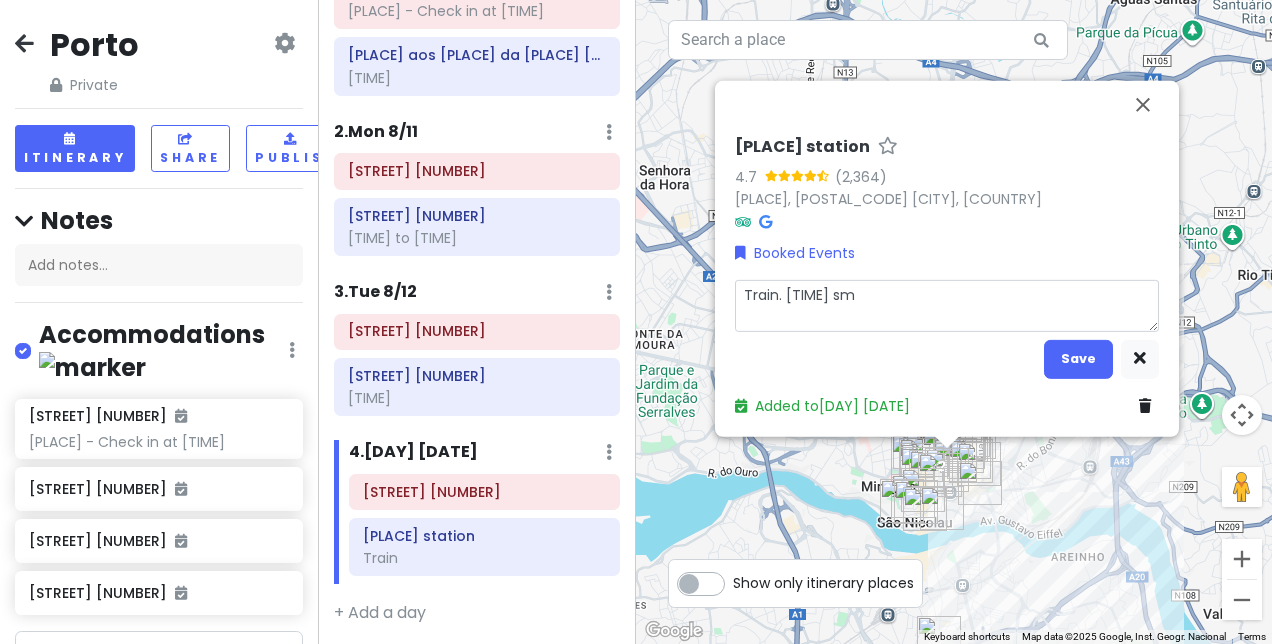 type on "x" 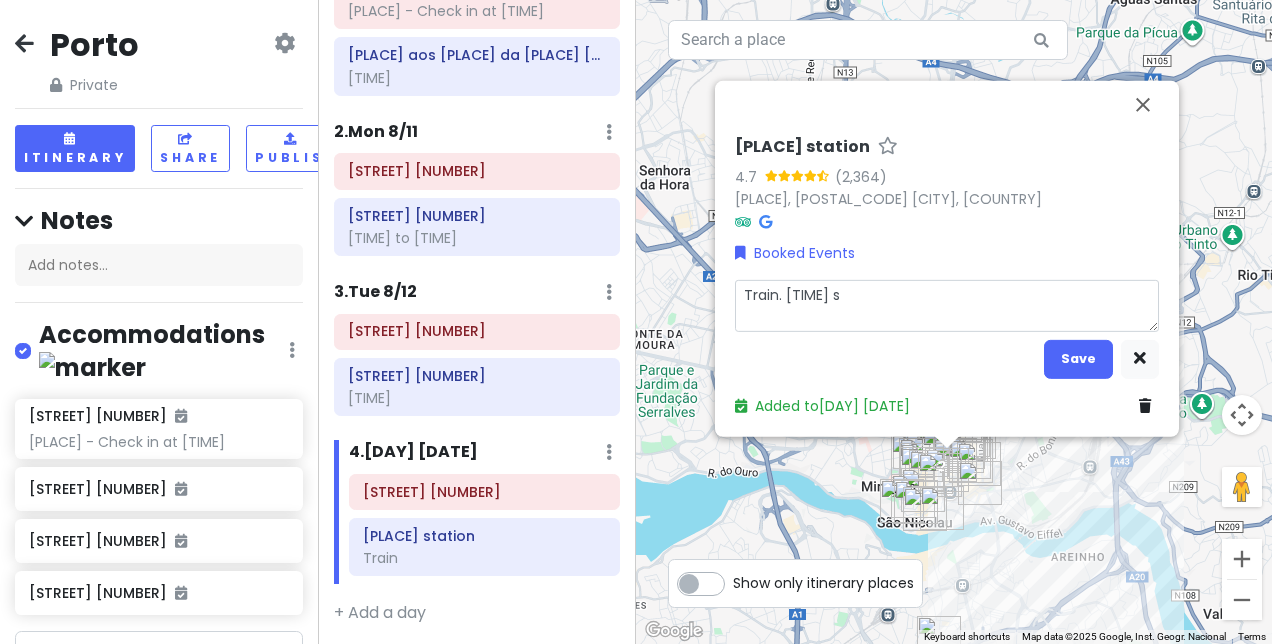 type on "x" 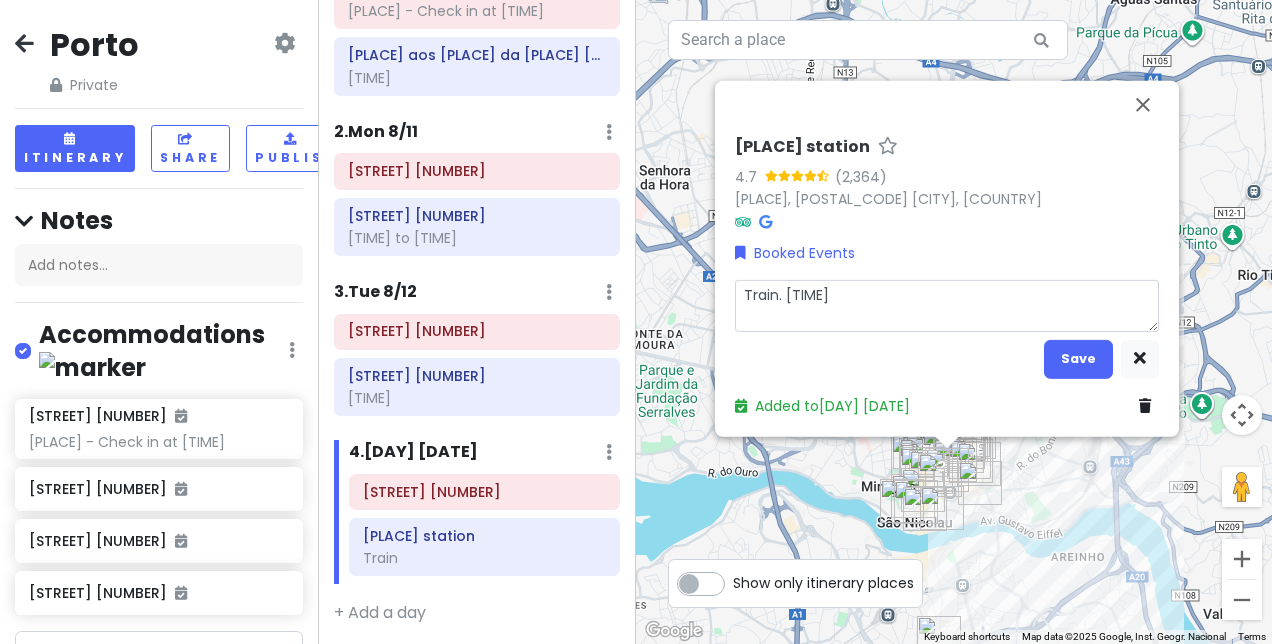 type on "x" 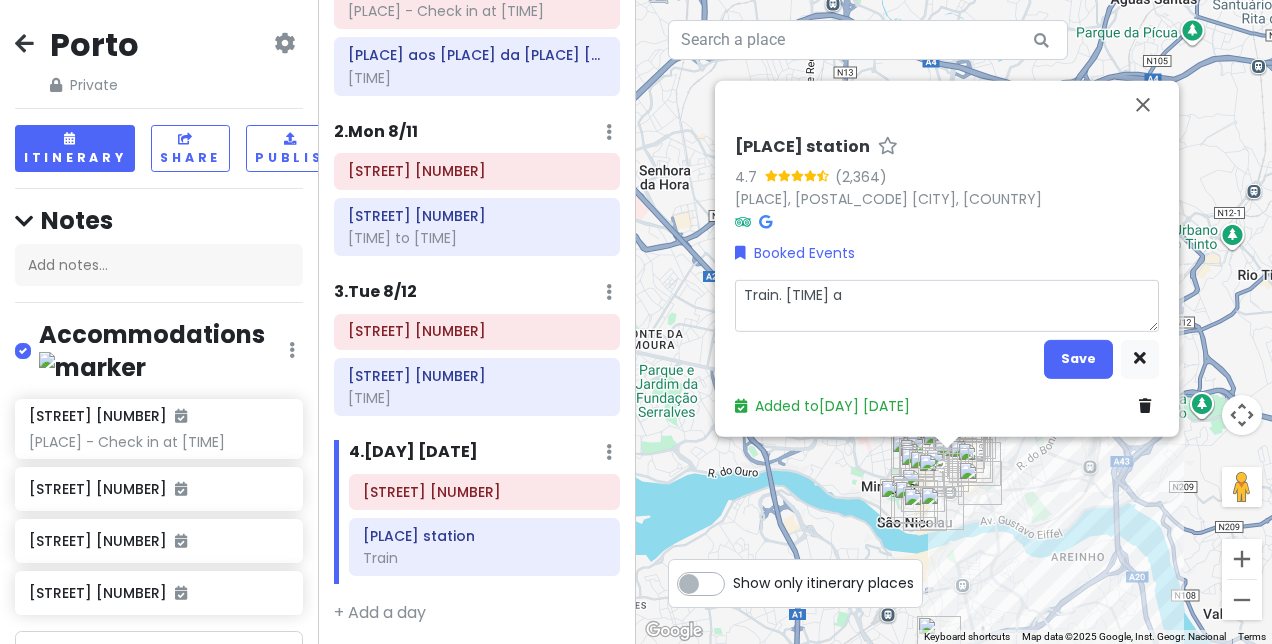 type on "x" 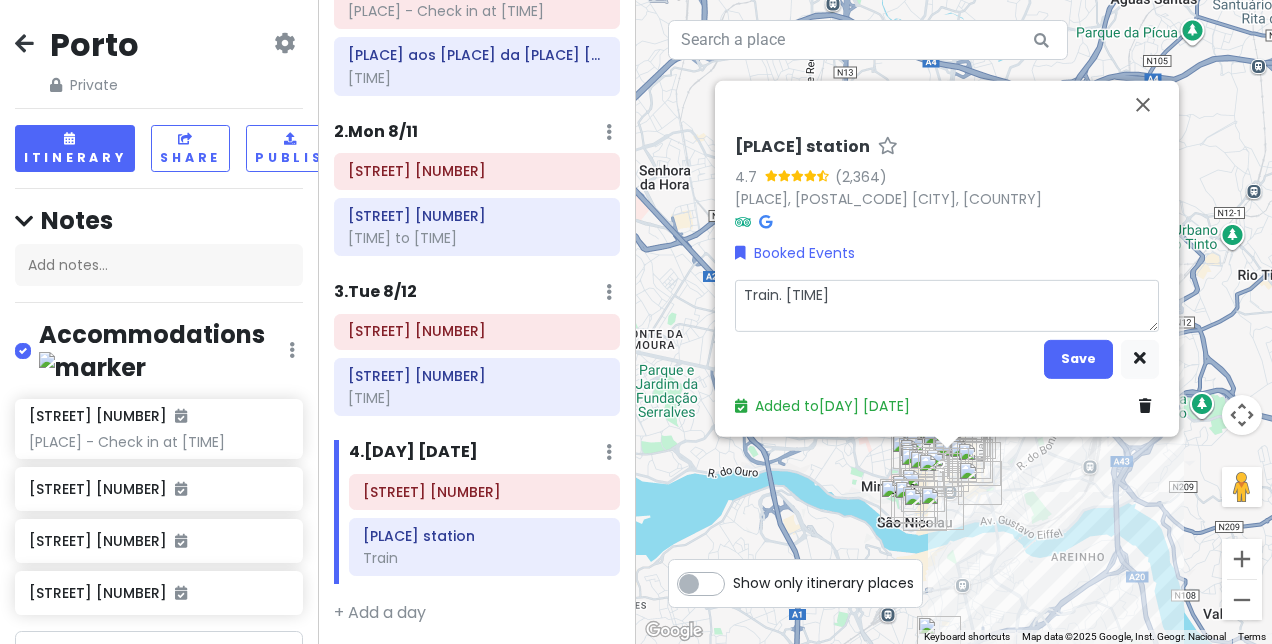 type on "x" 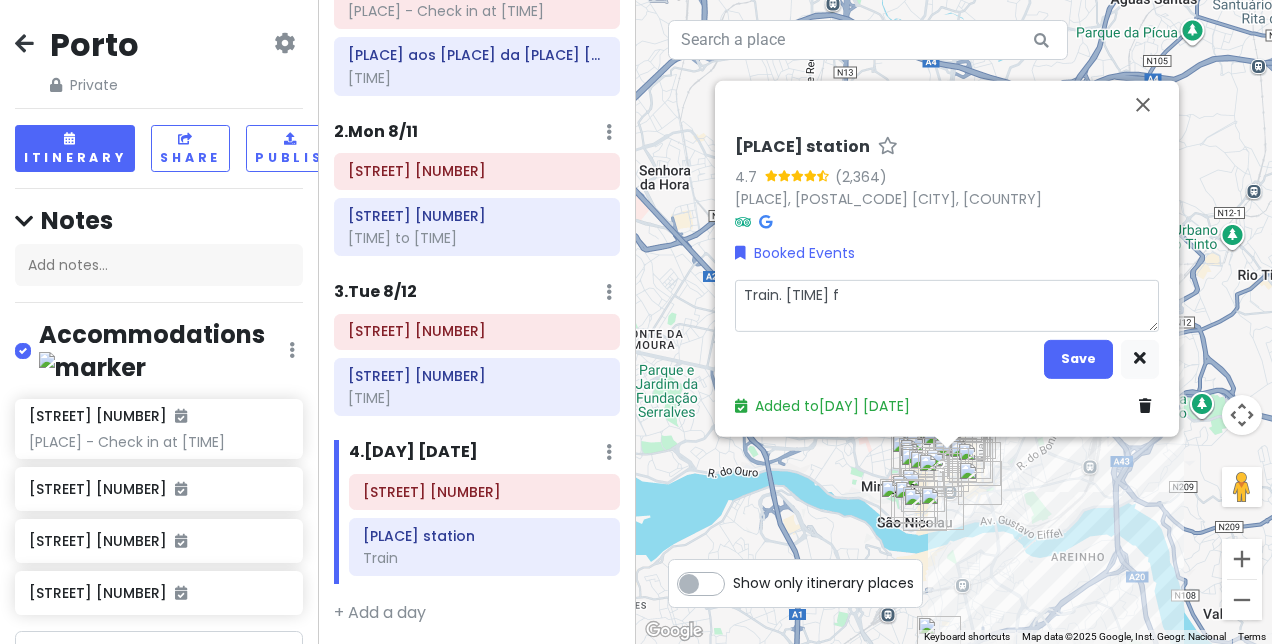 type on "x" 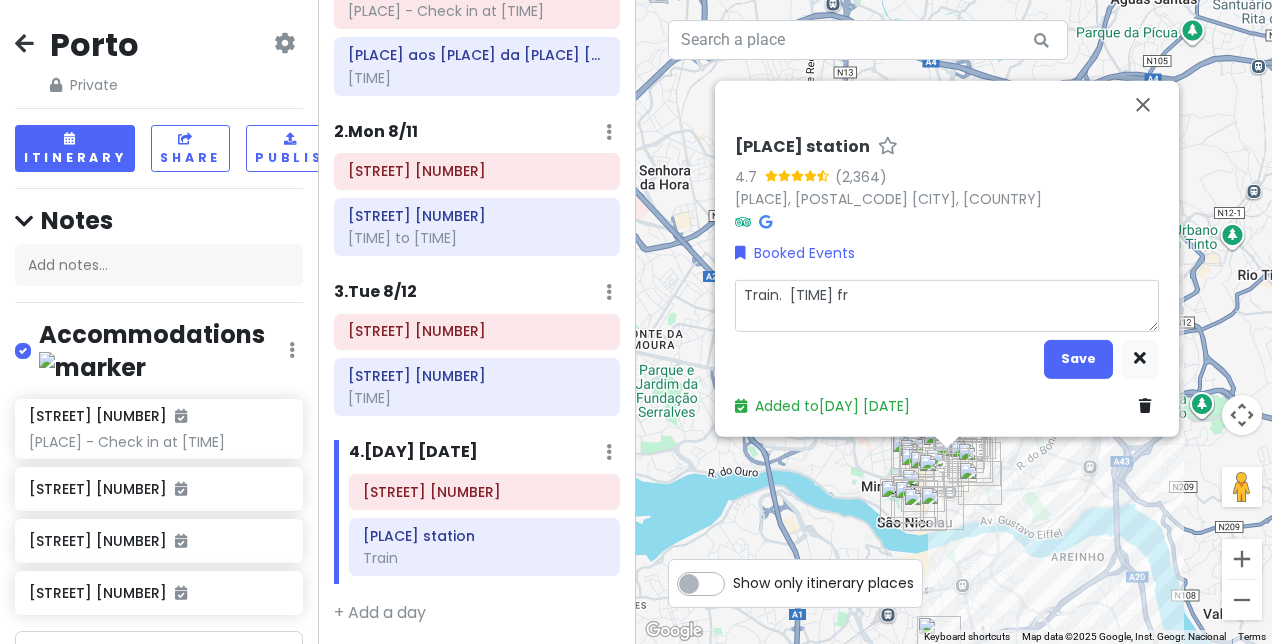 type on "x" 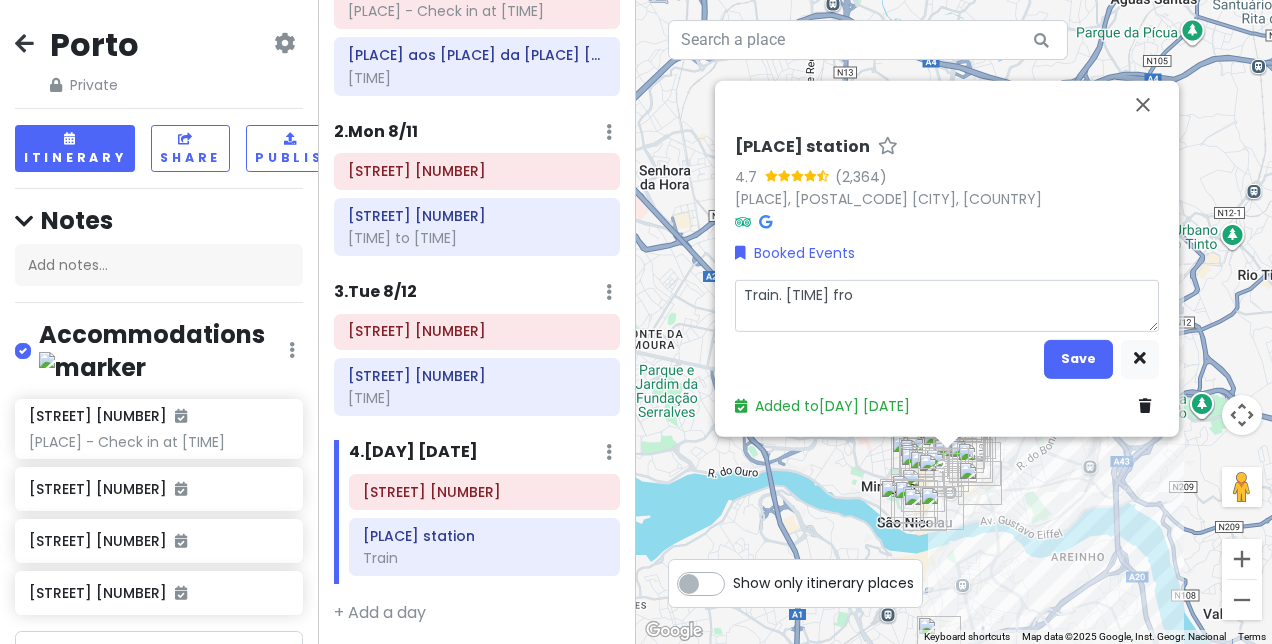 type on "x" 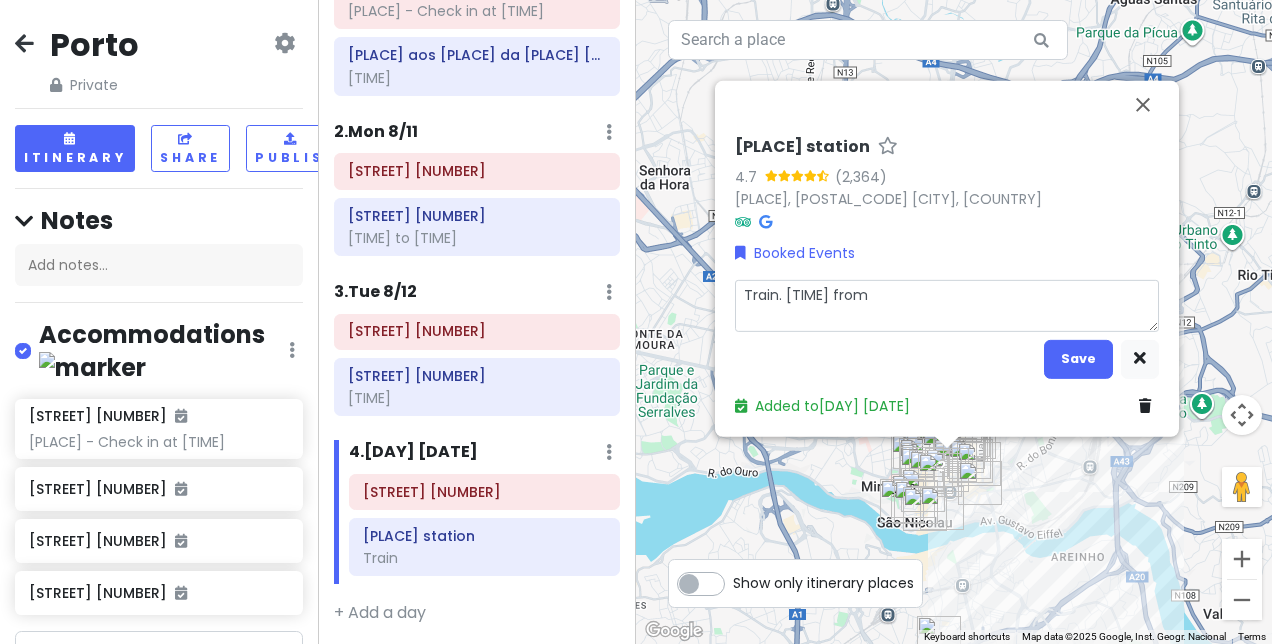 type on "x" 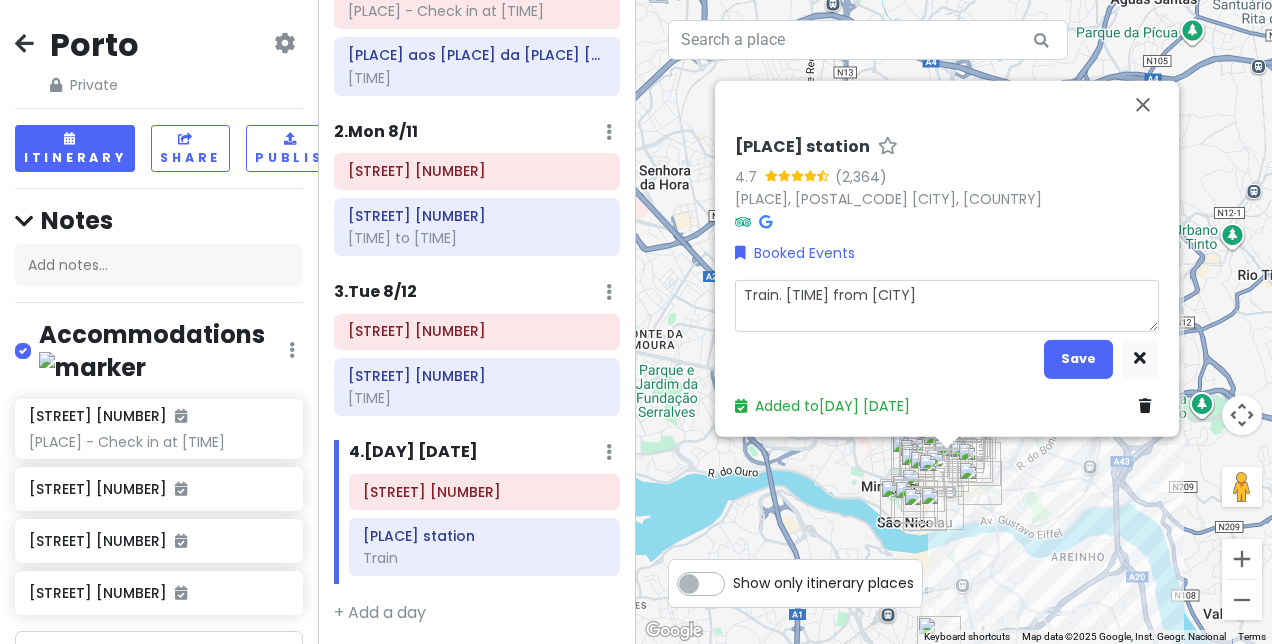 type on "x" 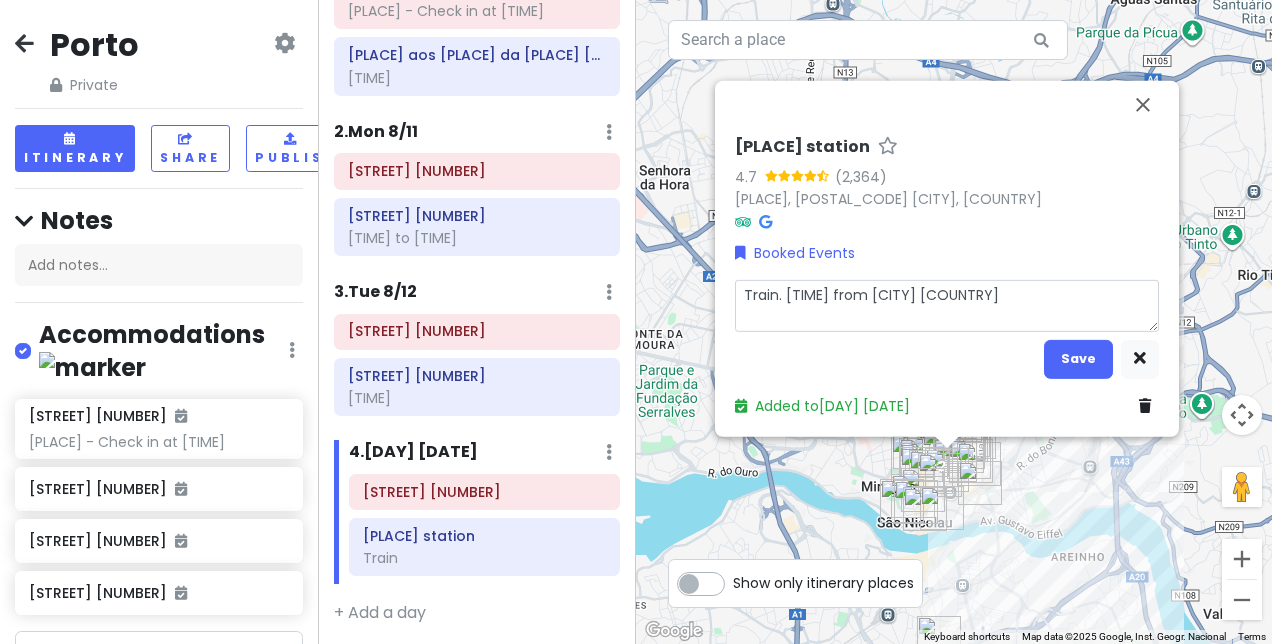 type on "x" 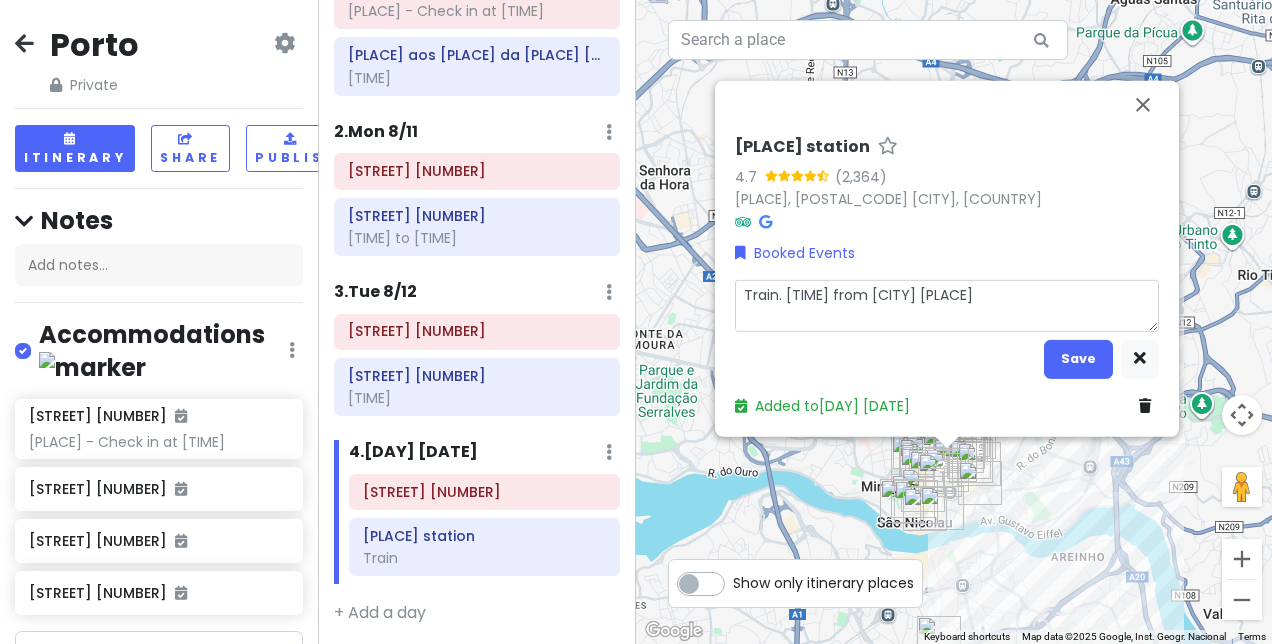 type on "x" 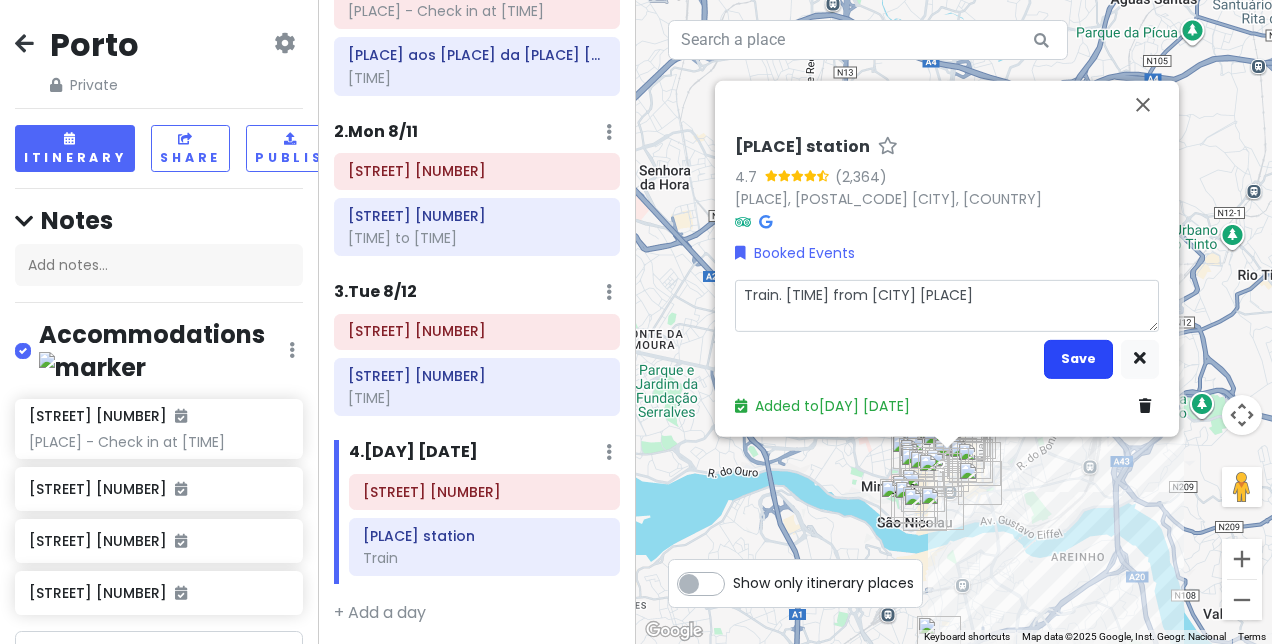 type on "Train. [TIME] from [CITY] [PLACE]" 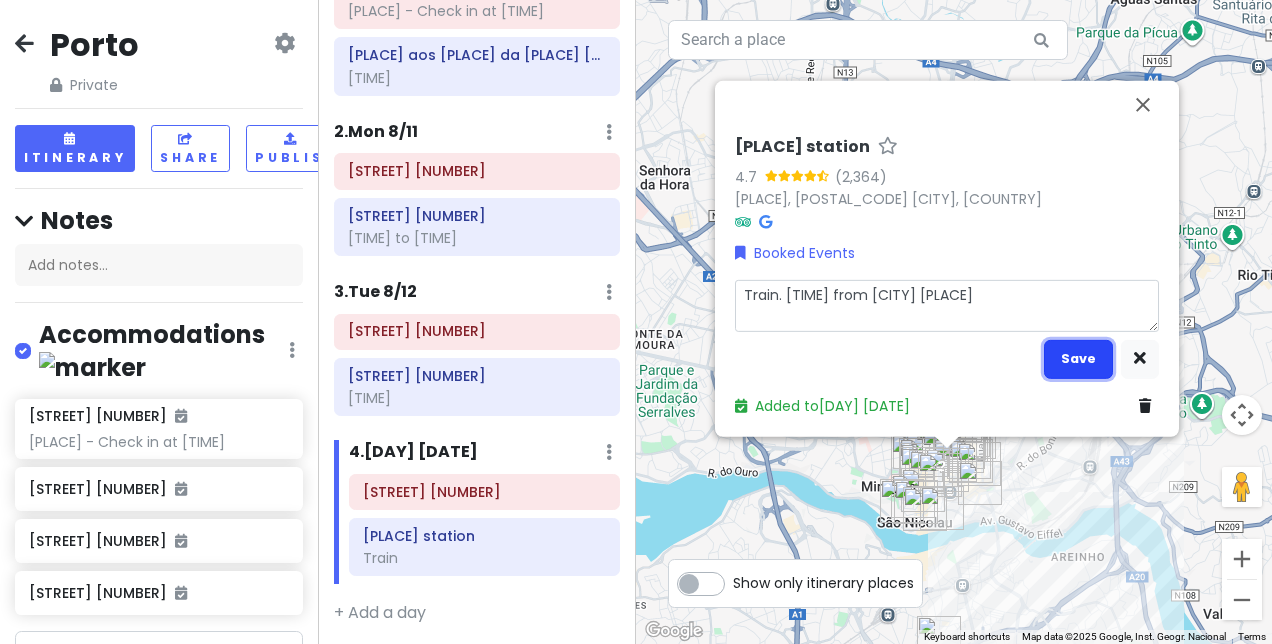 click on "Save" at bounding box center (1078, 358) 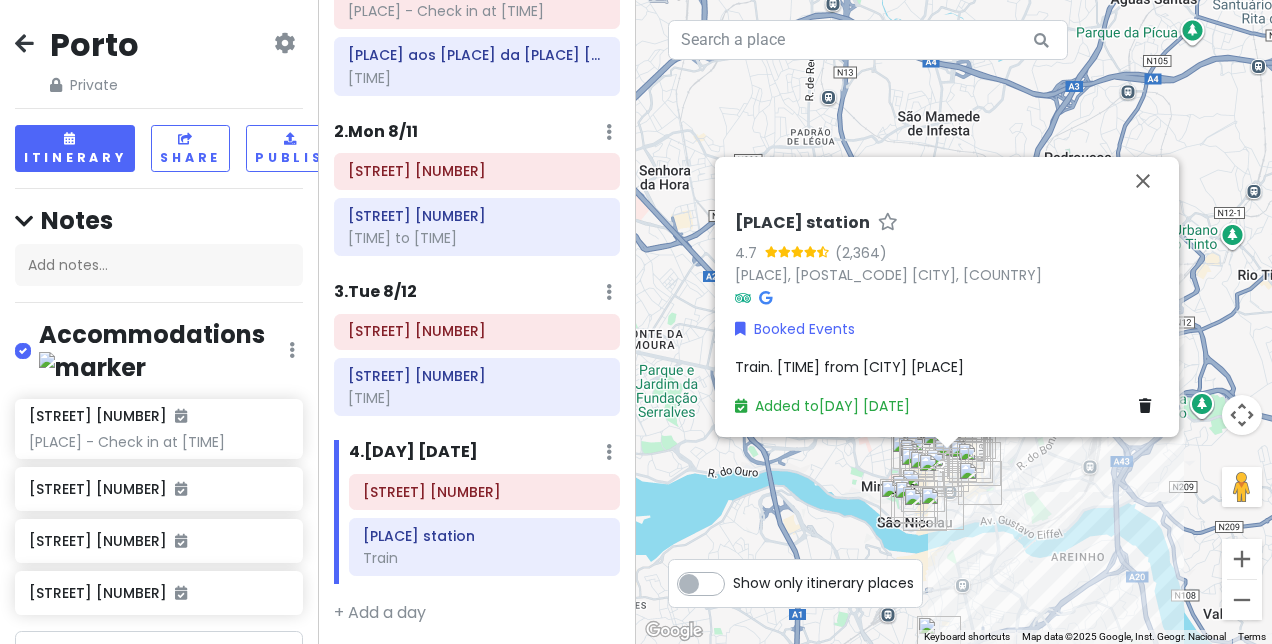 click at bounding box center (24, 43) 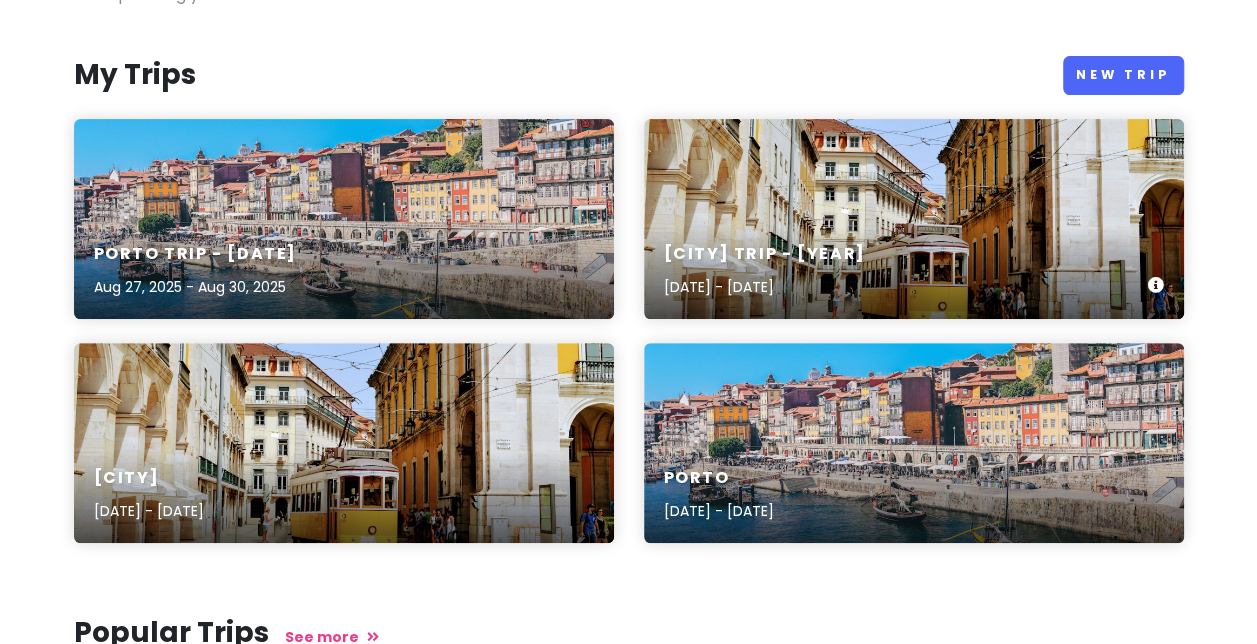 scroll, scrollTop: 300, scrollLeft: 0, axis: vertical 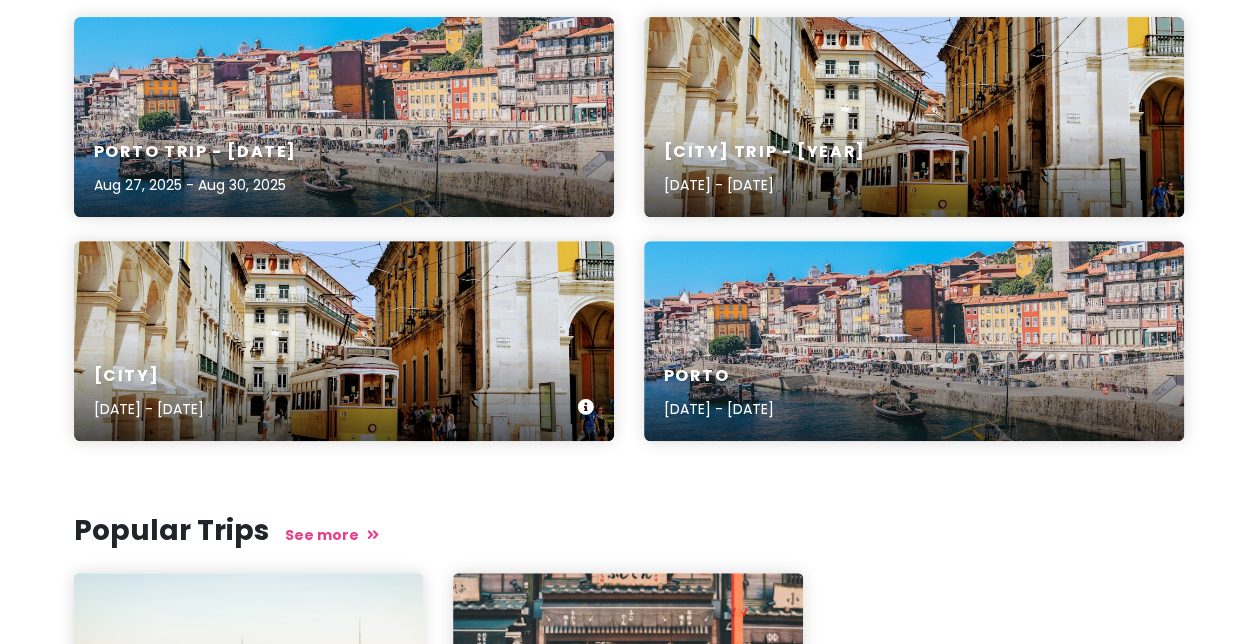 click on "[CITY] [DATE] - [DATE]" at bounding box center (344, 341) 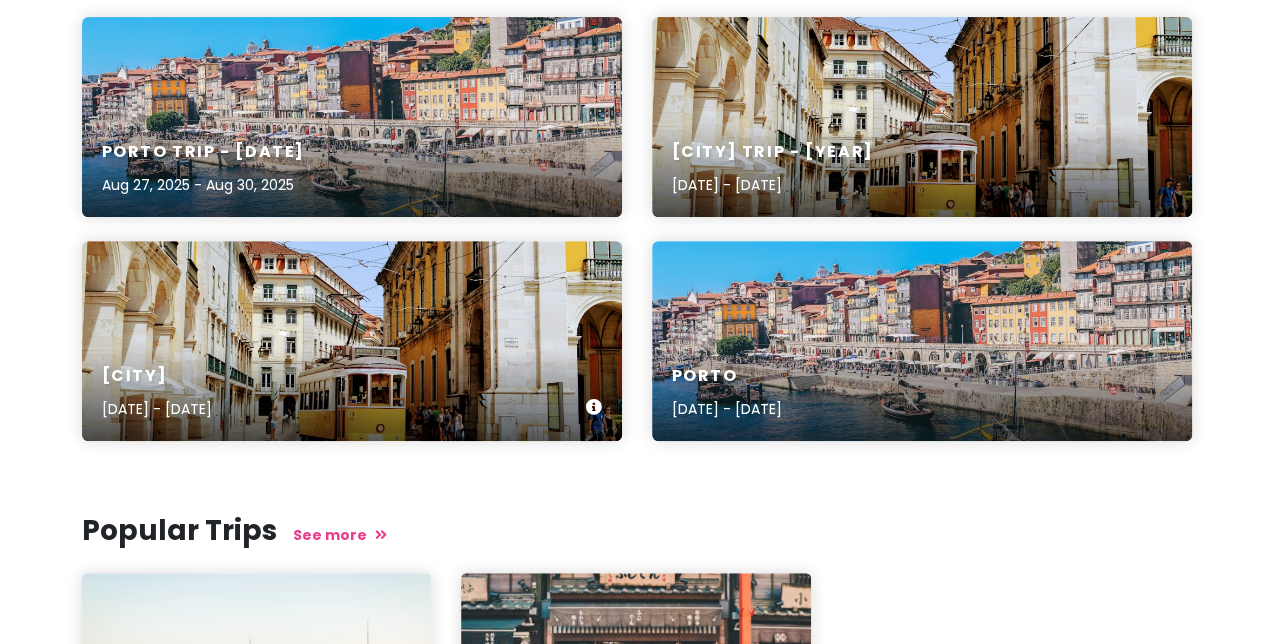 scroll, scrollTop: 0, scrollLeft: 0, axis: both 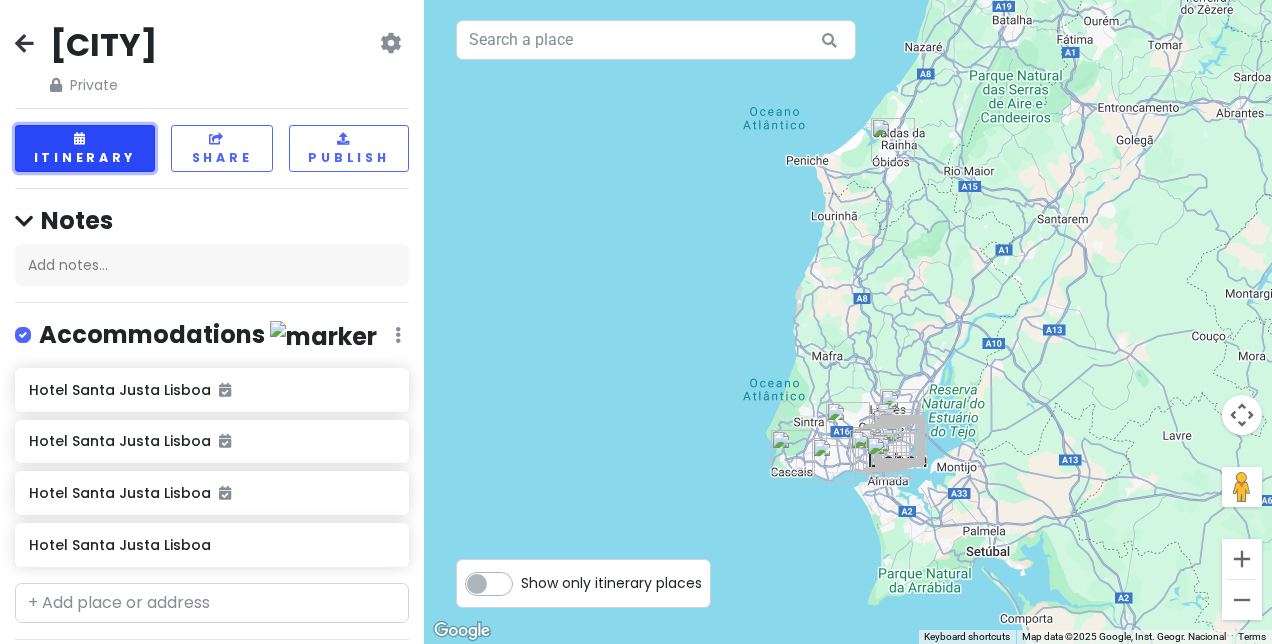 click on "Itinerary" at bounding box center (85, 148) 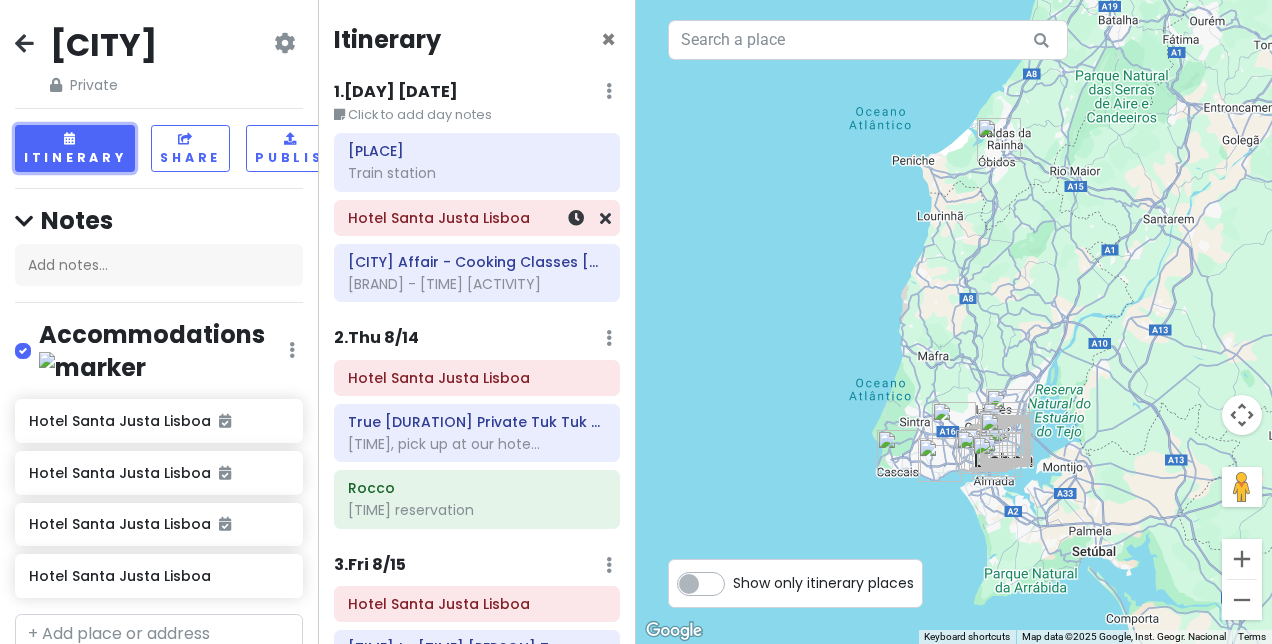 click on "Hotel Santa Justa Lisboa" at bounding box center [477, 218] 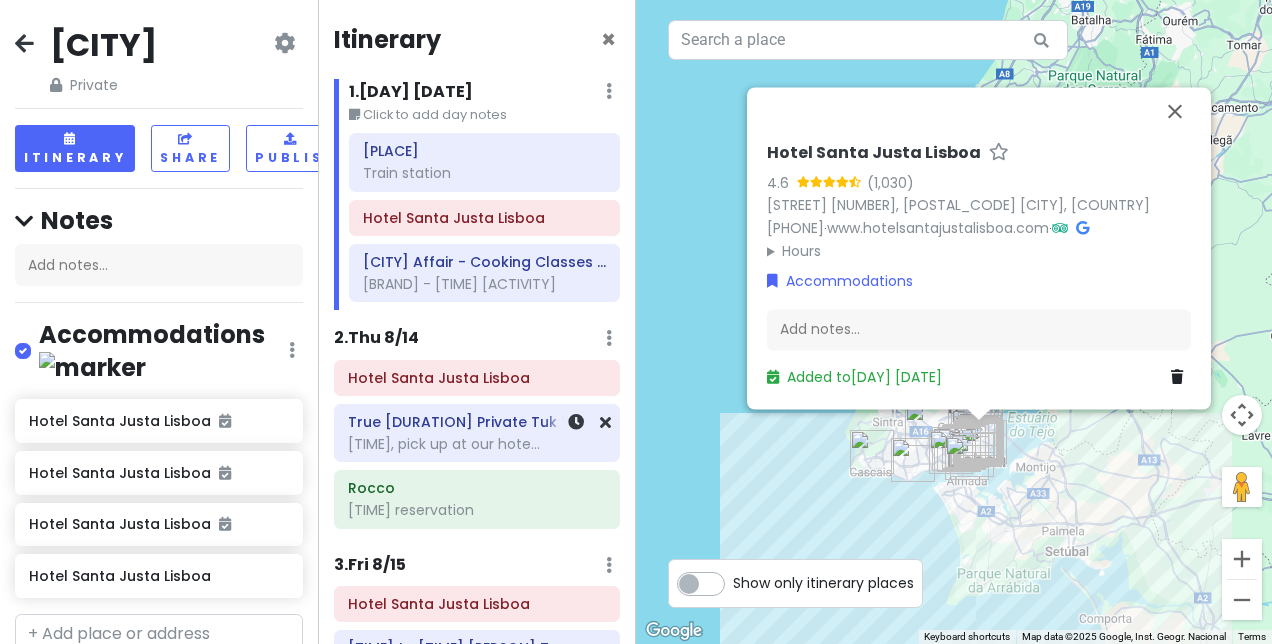 click on "[TIME], pick up at our hote..." at bounding box center [484, 173] 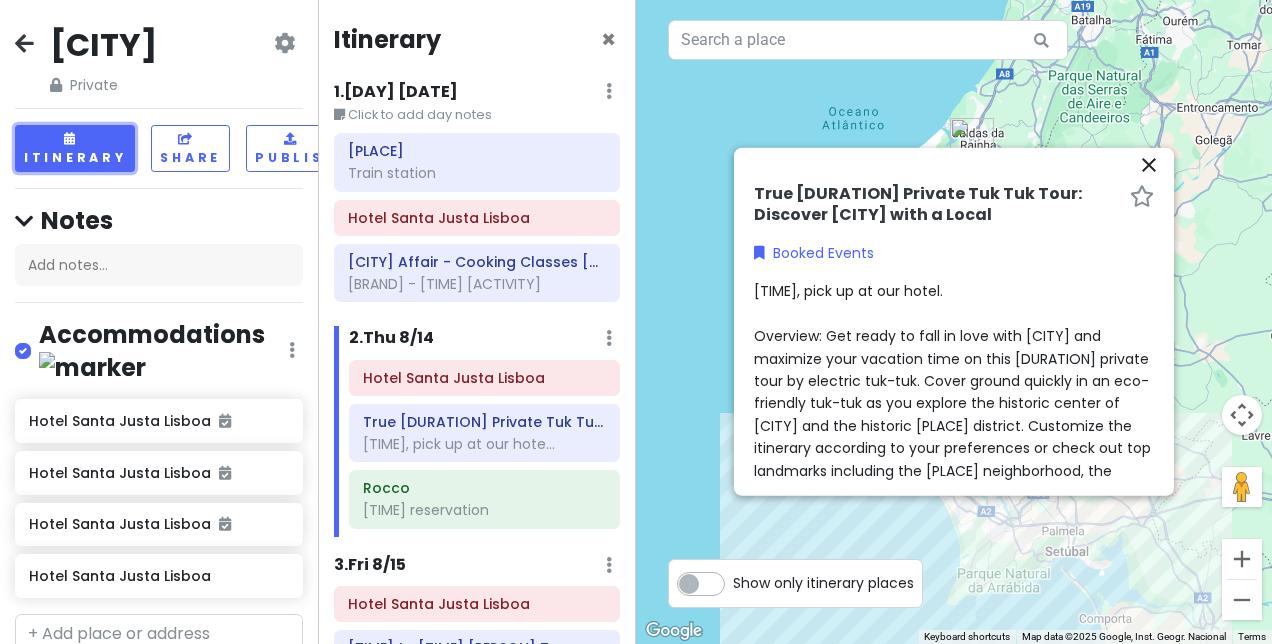 scroll, scrollTop: 0, scrollLeft: 0, axis: both 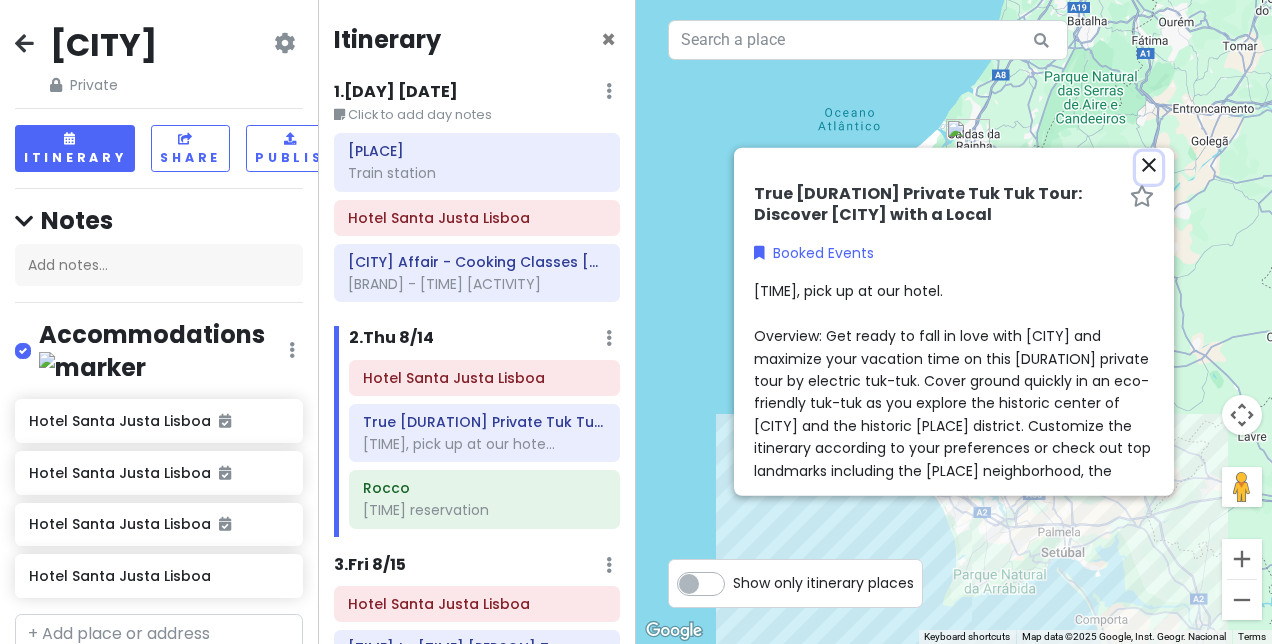 click on "close" at bounding box center (1149, 165) 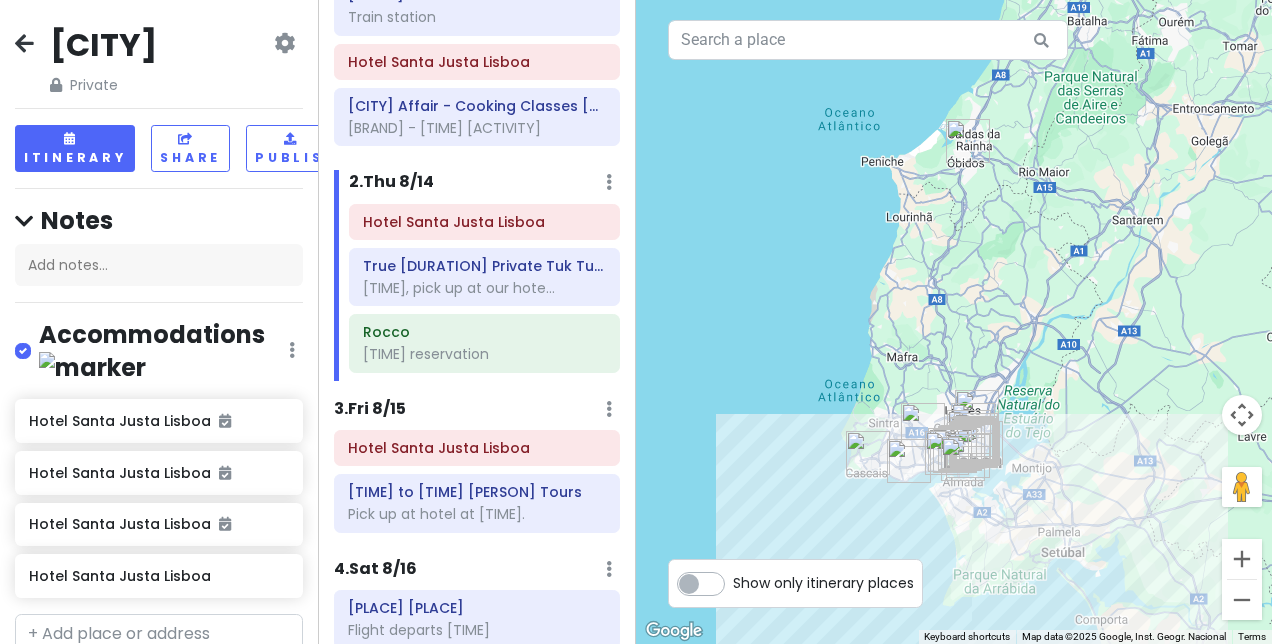 scroll, scrollTop: 200, scrollLeft: 0, axis: vertical 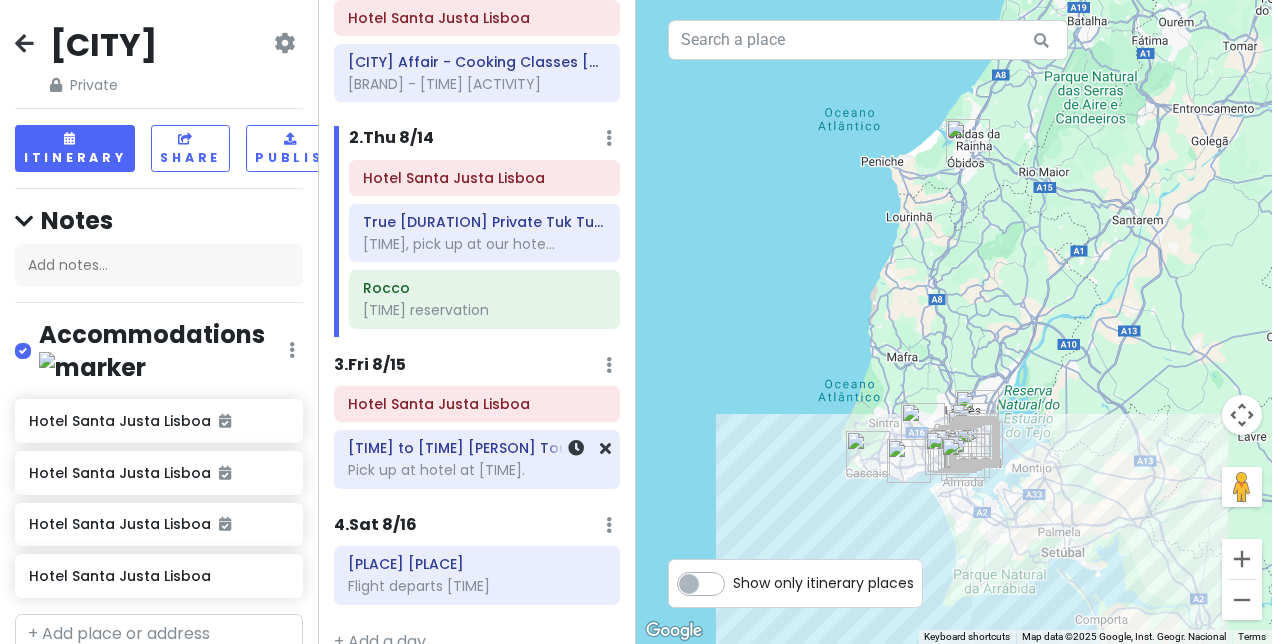 click on "Pick up at hotel at [TIME]." at bounding box center (477, -27) 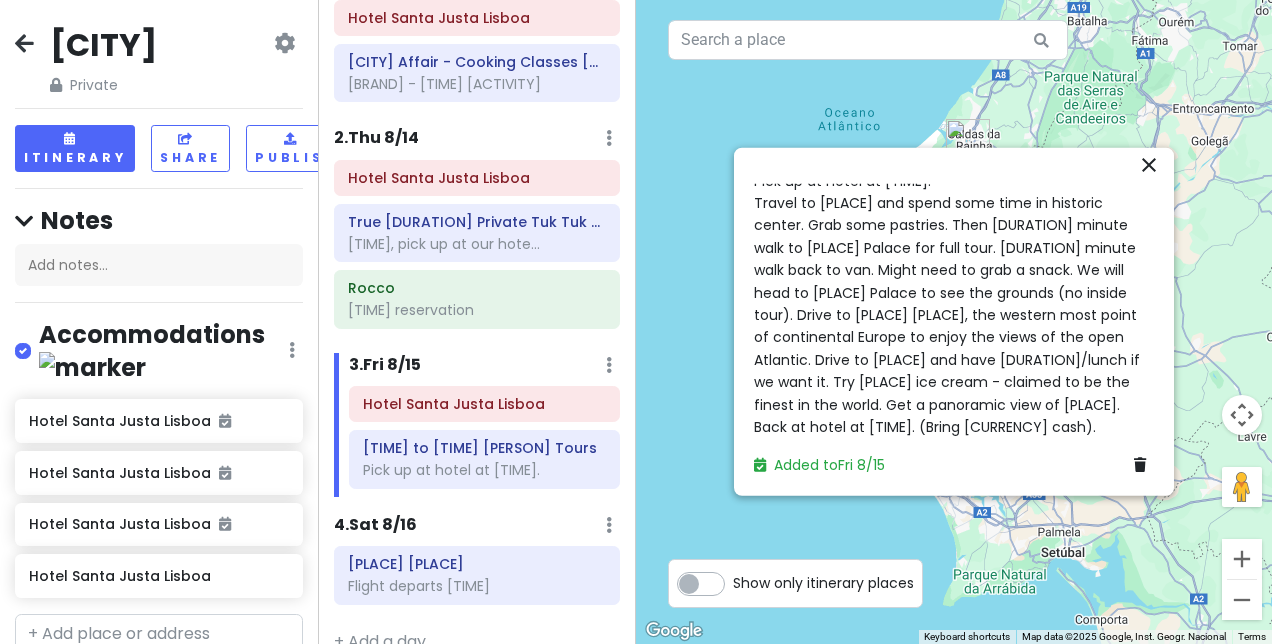 scroll, scrollTop: 0, scrollLeft: 0, axis: both 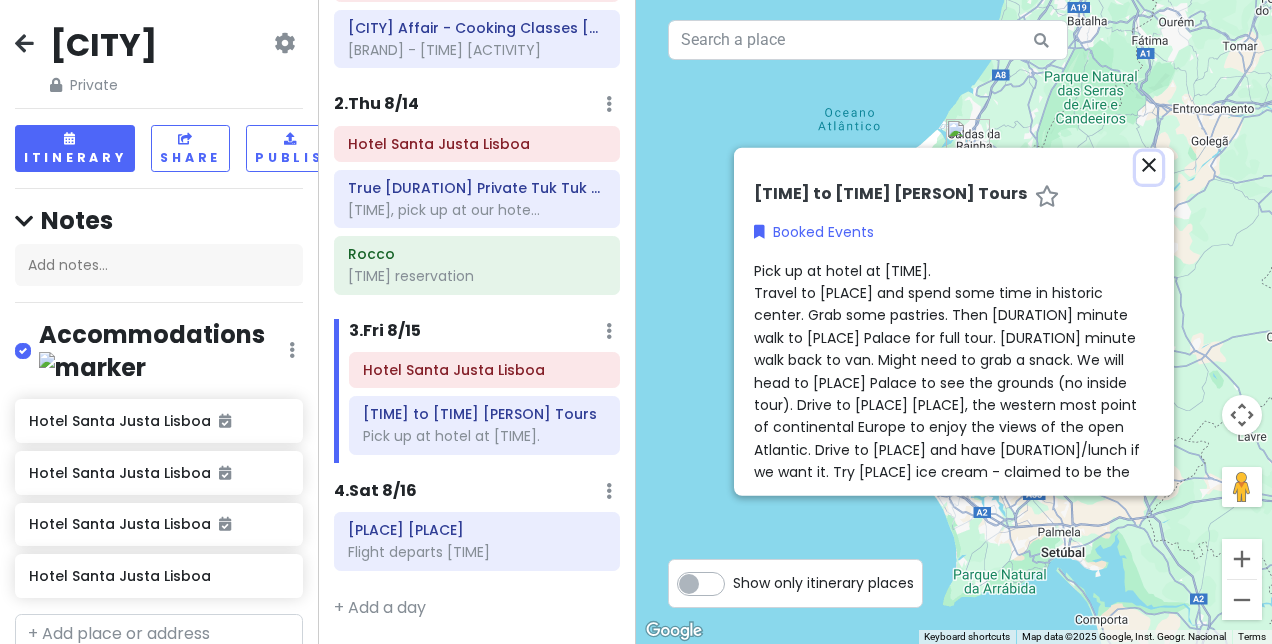 click on "close" at bounding box center [1149, 165] 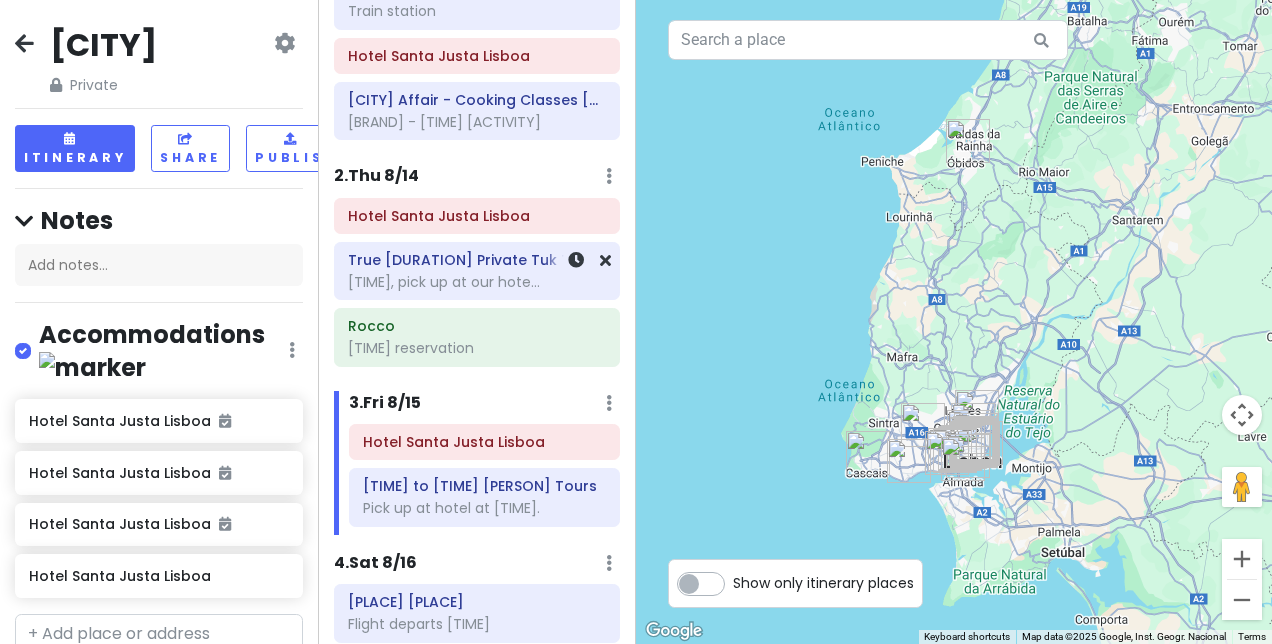 scroll, scrollTop: 0, scrollLeft: 0, axis: both 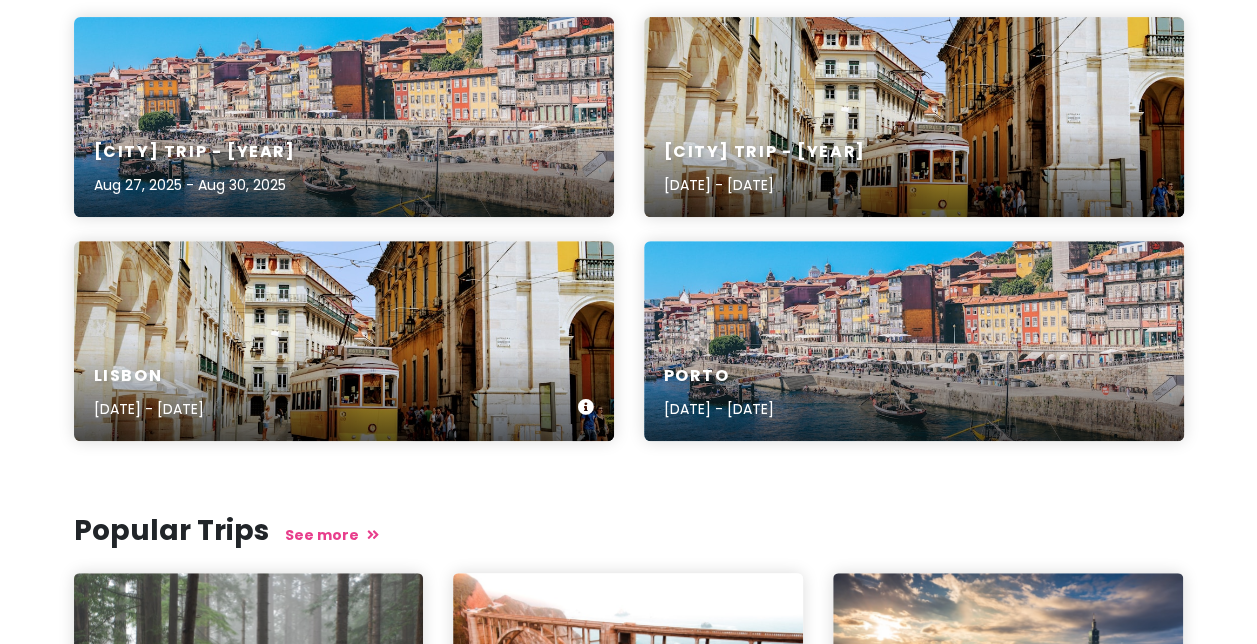 click on "Lisbon" at bounding box center [149, 376] 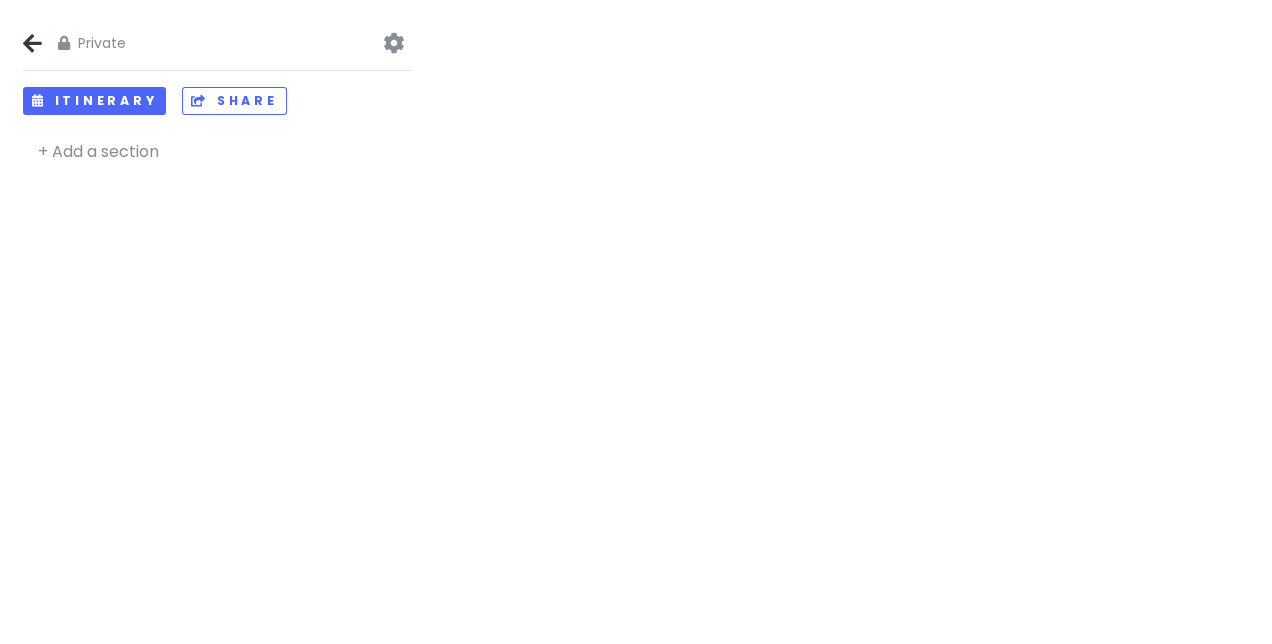 scroll, scrollTop: 0, scrollLeft: 0, axis: both 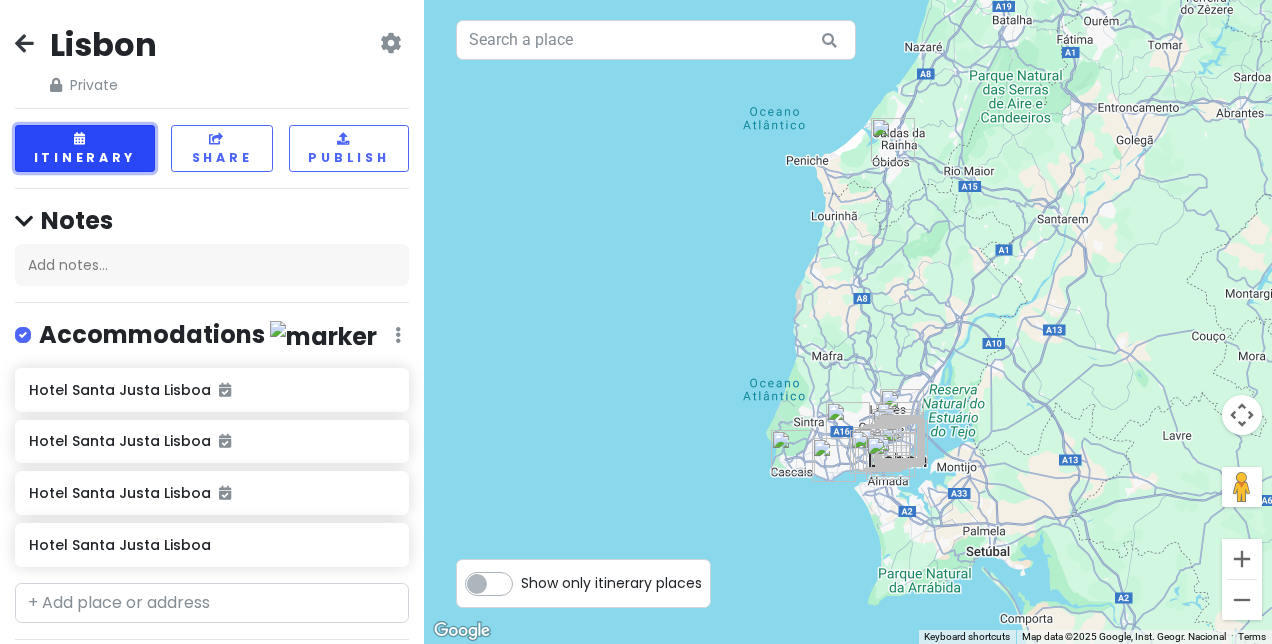 click on "Itinerary" at bounding box center [85, 148] 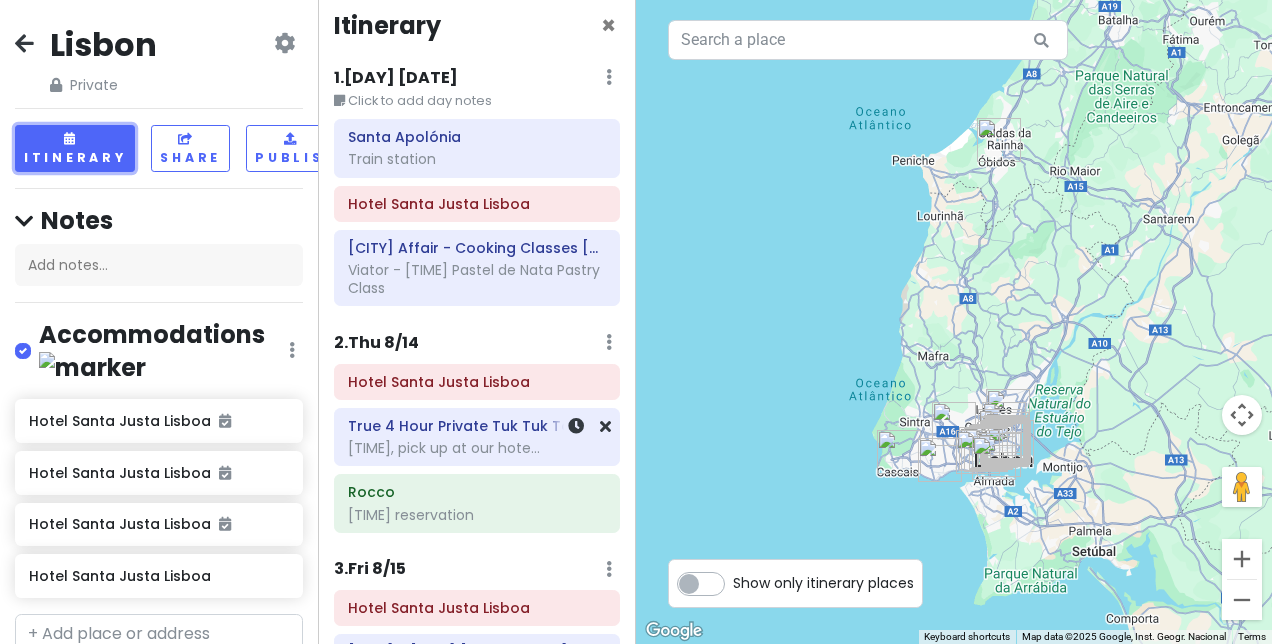 scroll, scrollTop: 0, scrollLeft: 0, axis: both 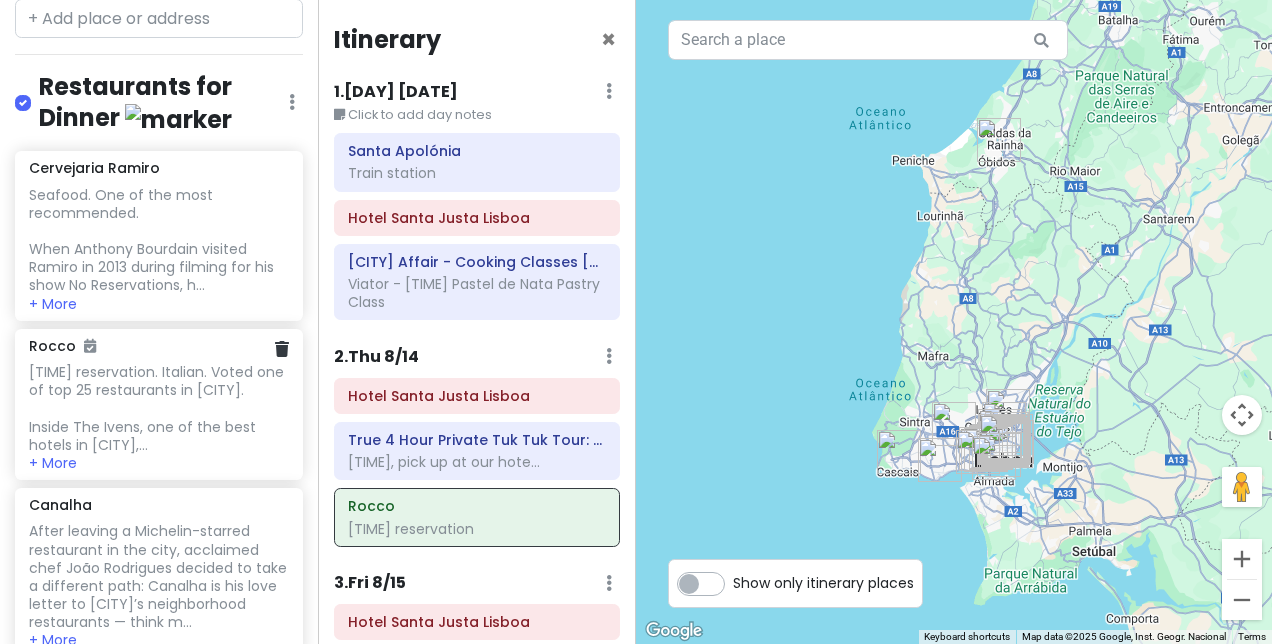 click on "[TIME] reservation. Italian. Voted one of top 25 restaurants in [CITY].
Inside The Ivens, one of the best hotels in [CITY],..." at bounding box center (158, -690) 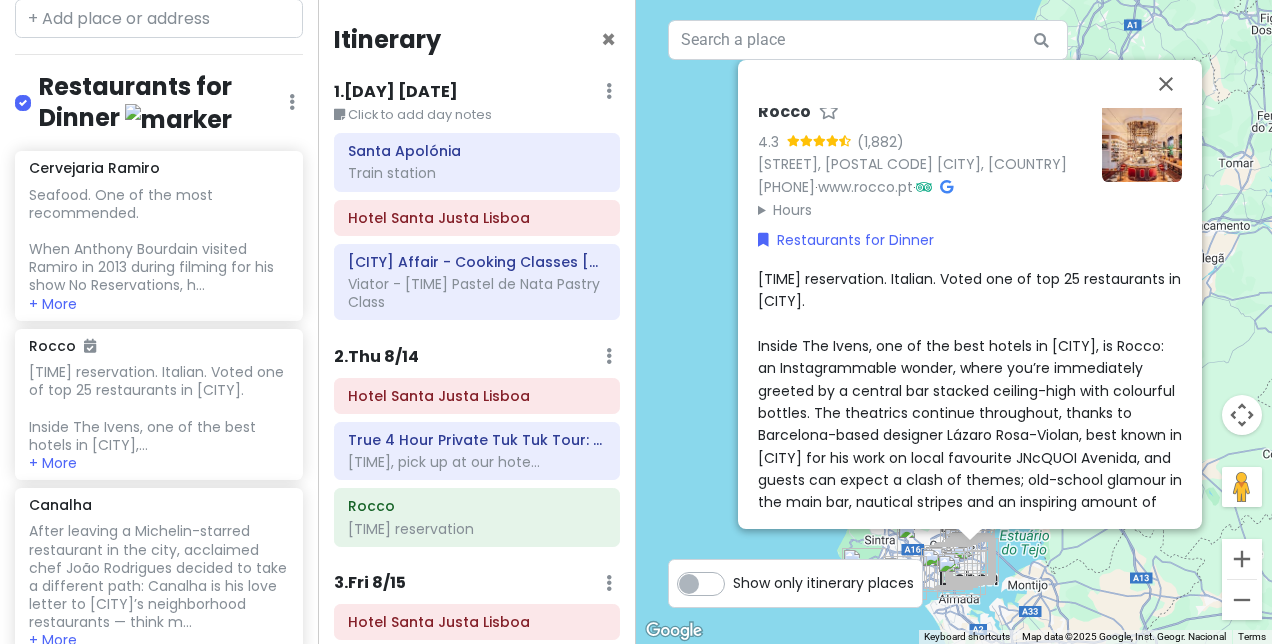 scroll, scrollTop: 0, scrollLeft: 0, axis: both 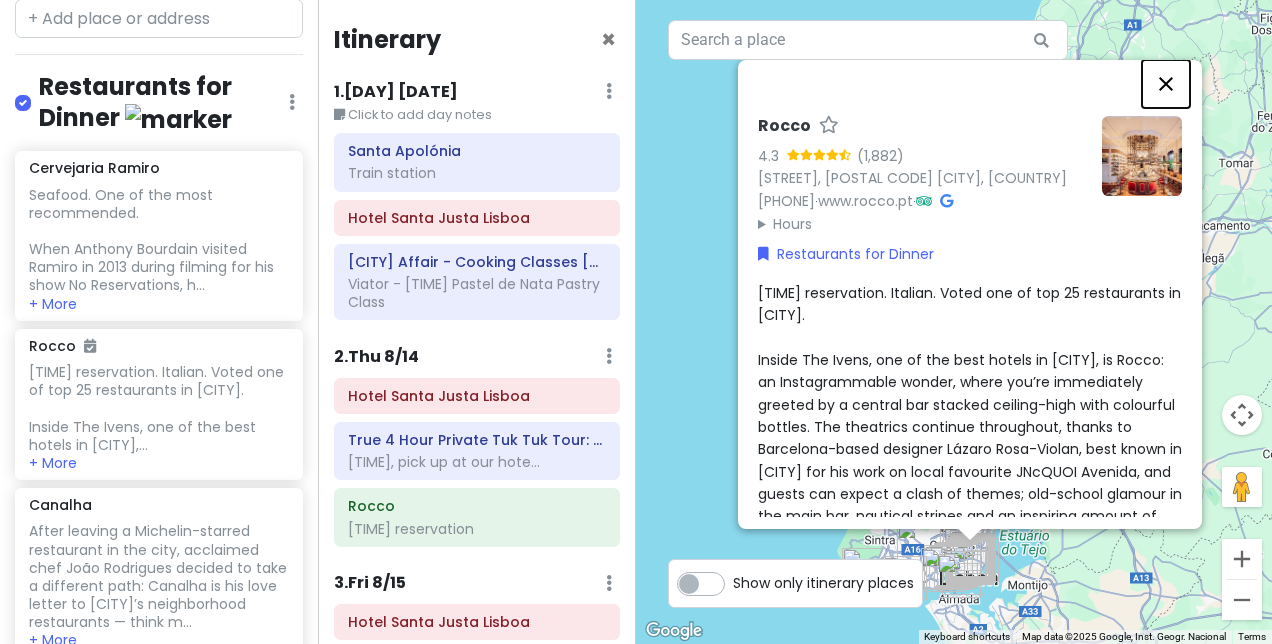 click at bounding box center [1166, 84] 